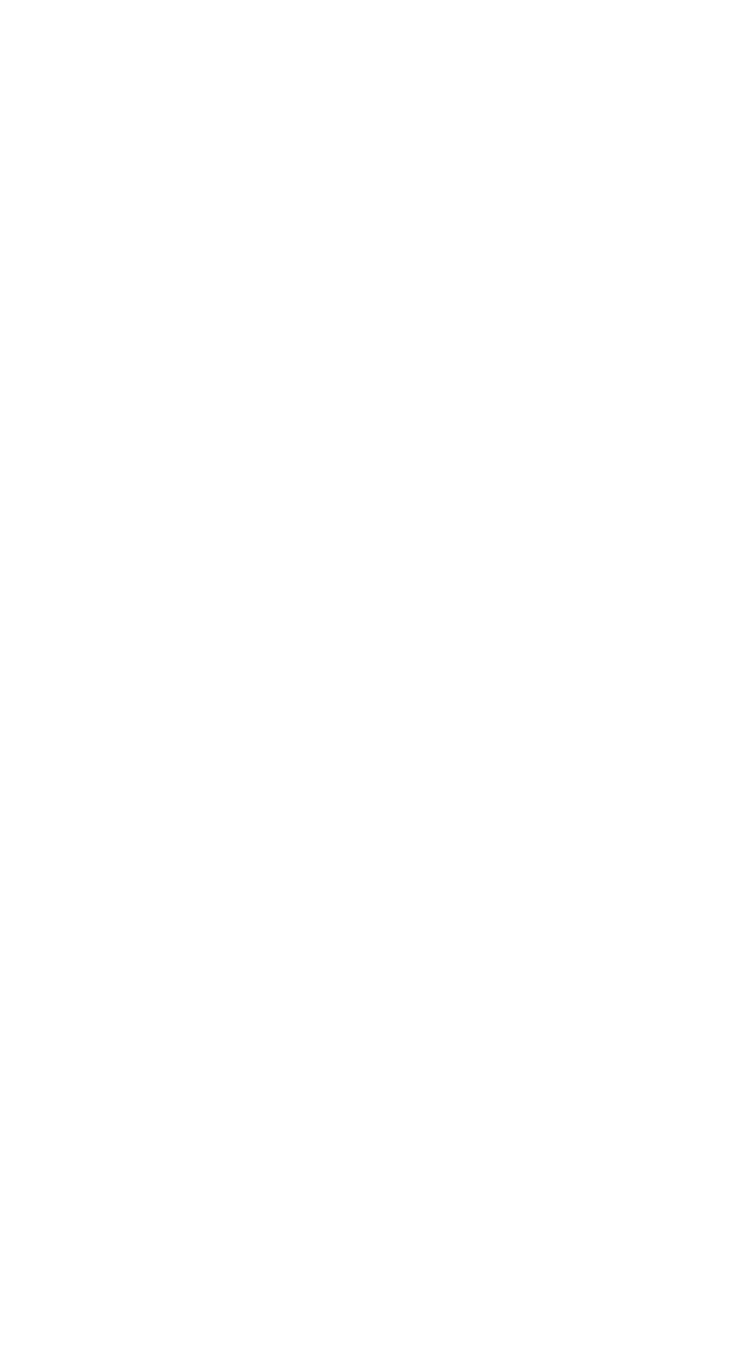 scroll, scrollTop: 0, scrollLeft: 0, axis: both 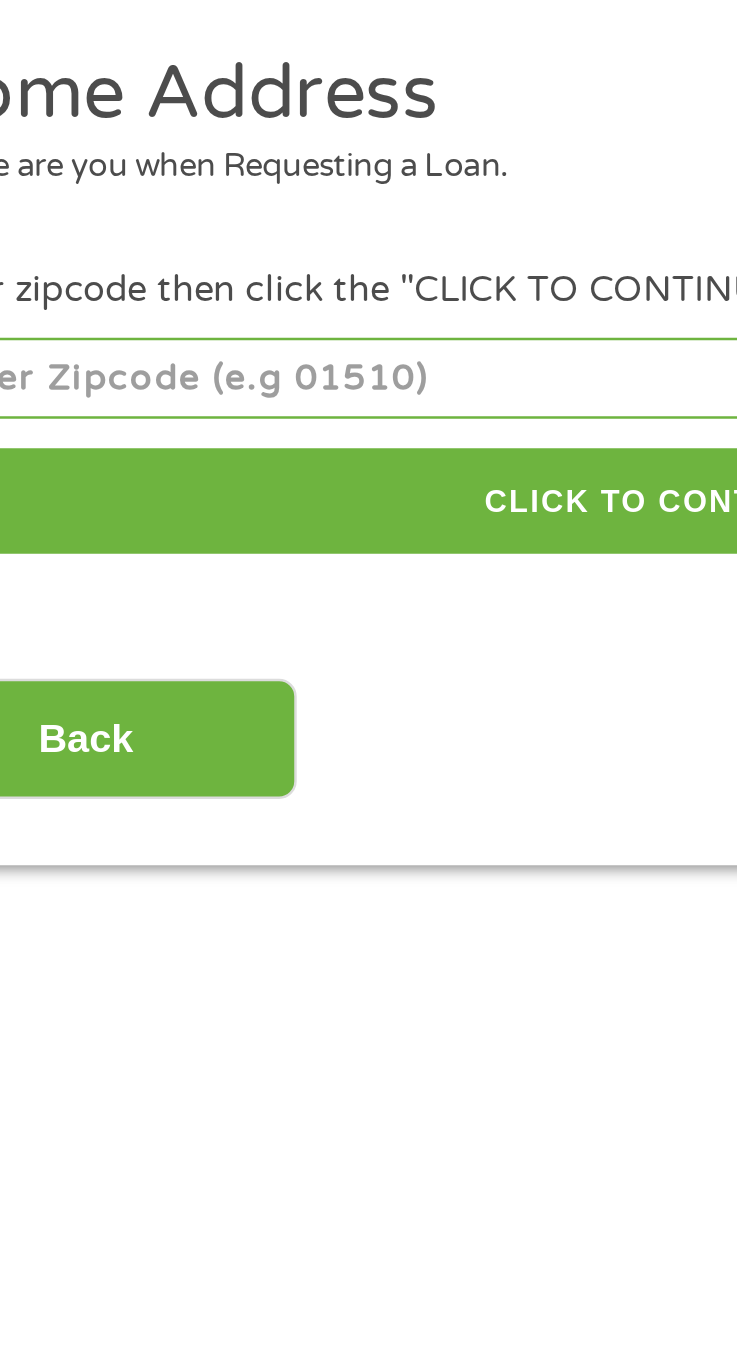 click at bounding box center (368, 336) 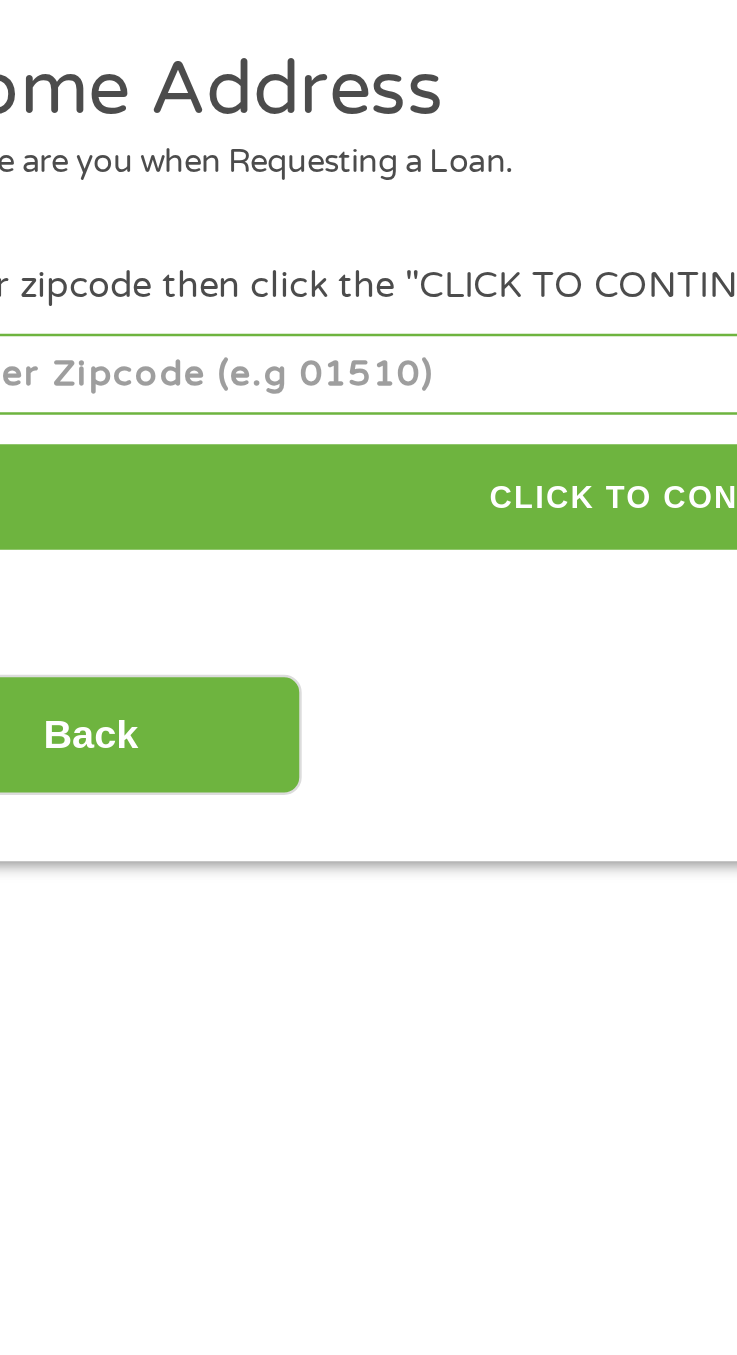 scroll, scrollTop: 15, scrollLeft: 0, axis: vertical 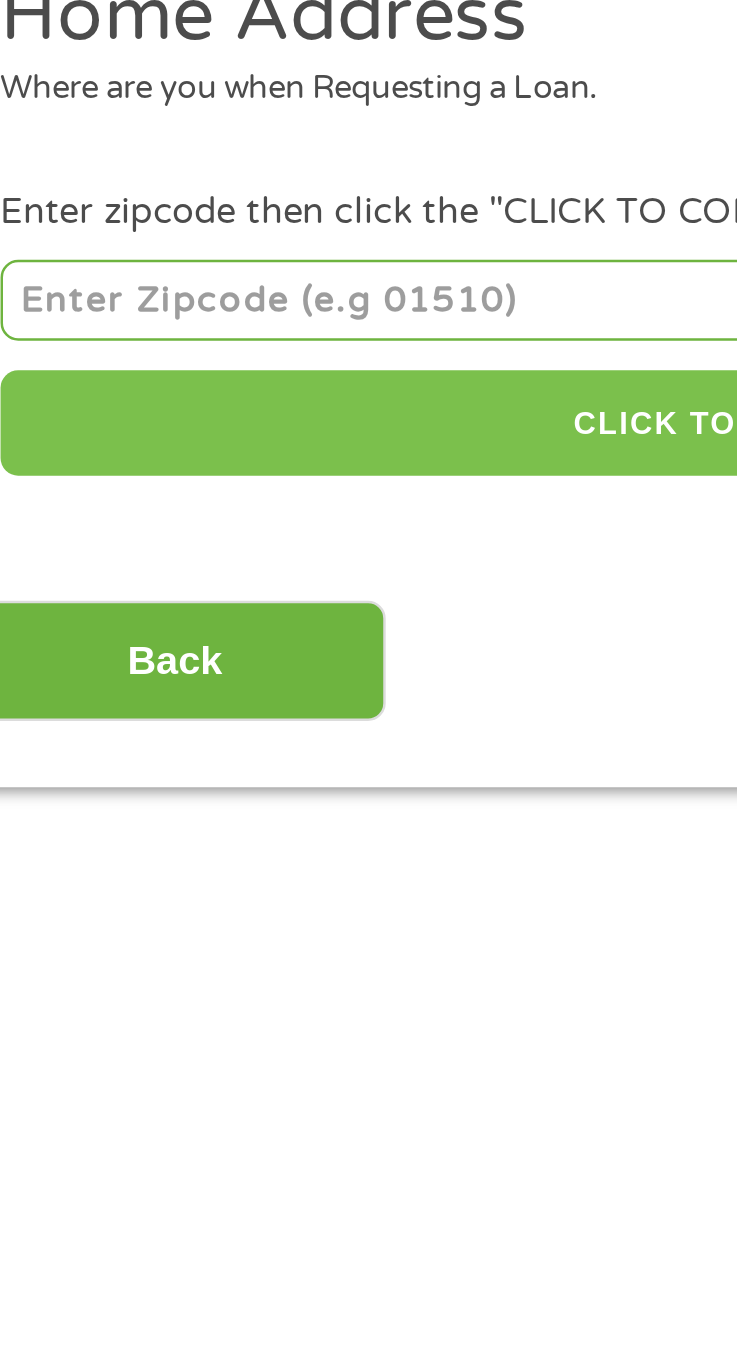 type on "[NUMBER]" 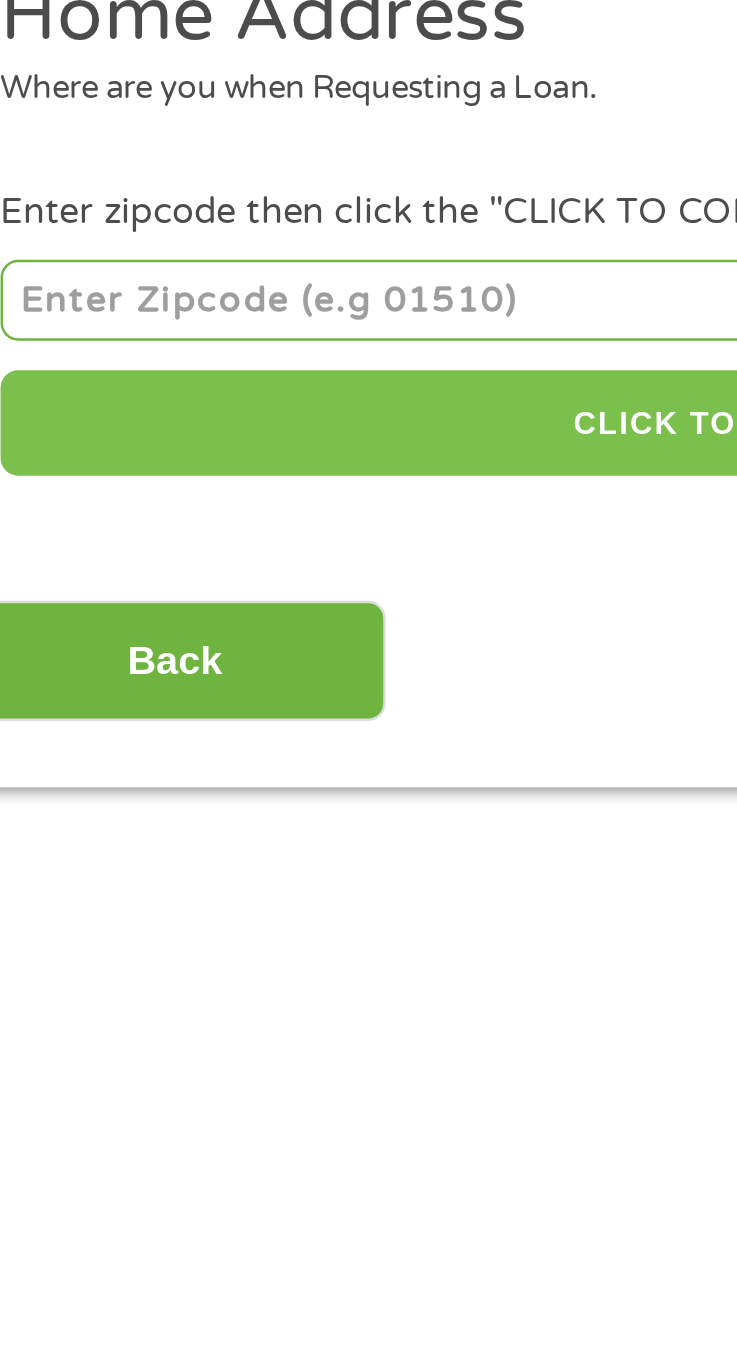 click on "CLICK TO CONTINUE" at bounding box center [368, 386] 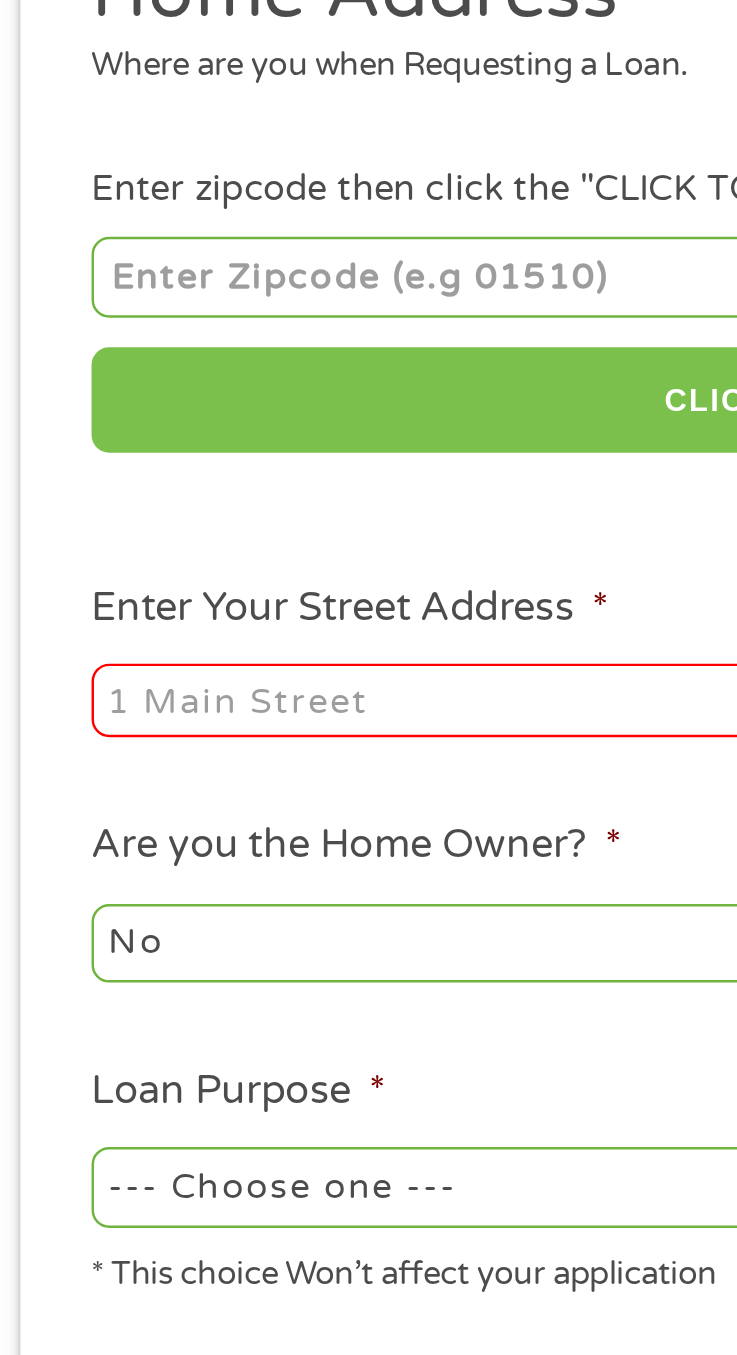 scroll, scrollTop: 15, scrollLeft: 0, axis: vertical 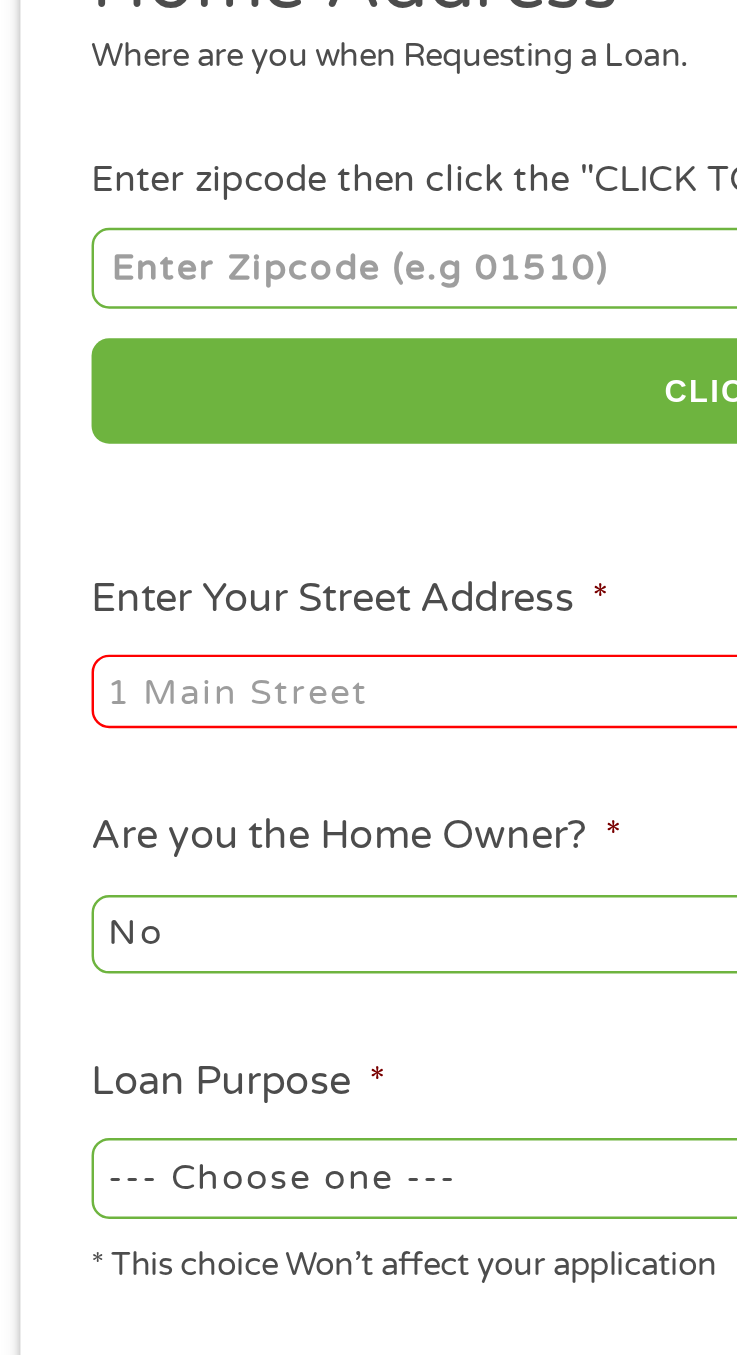 click on "Enter Your Street Address *" at bounding box center [208, 509] 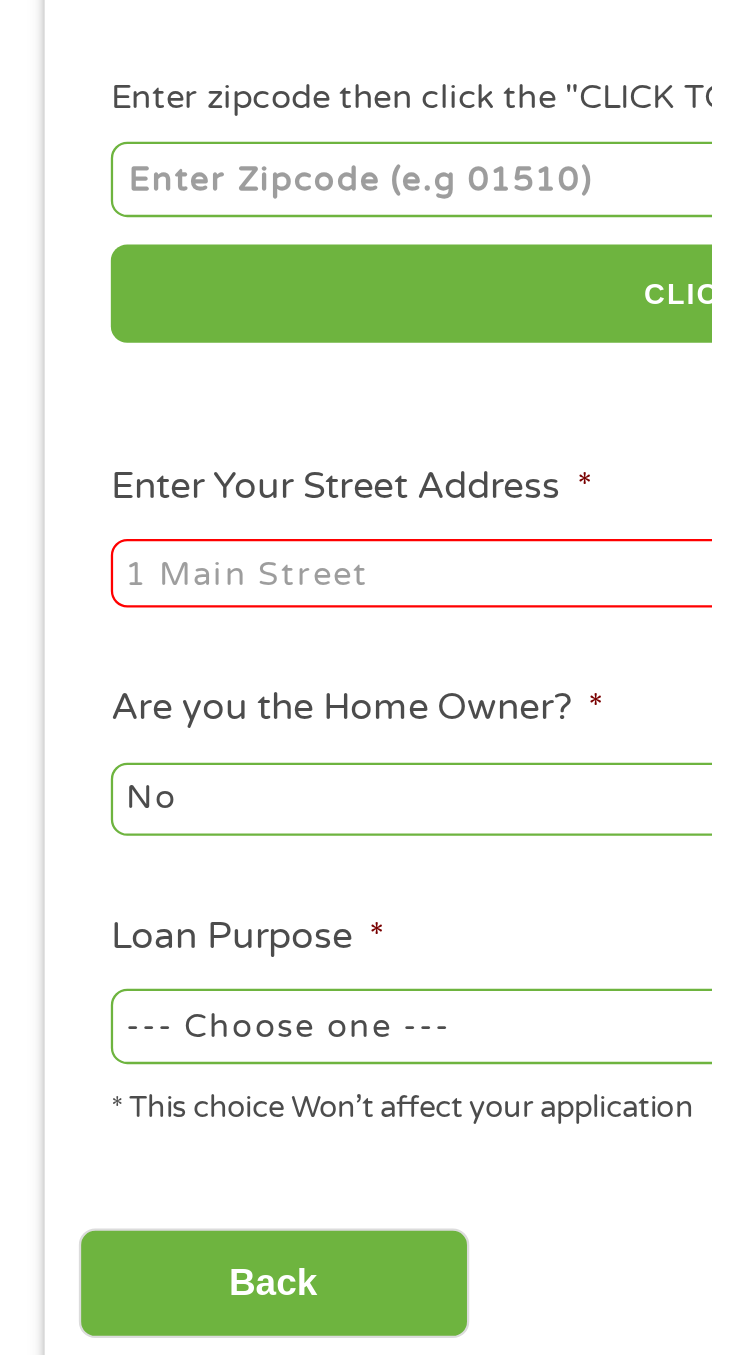 scroll, scrollTop: 15, scrollLeft: 0, axis: vertical 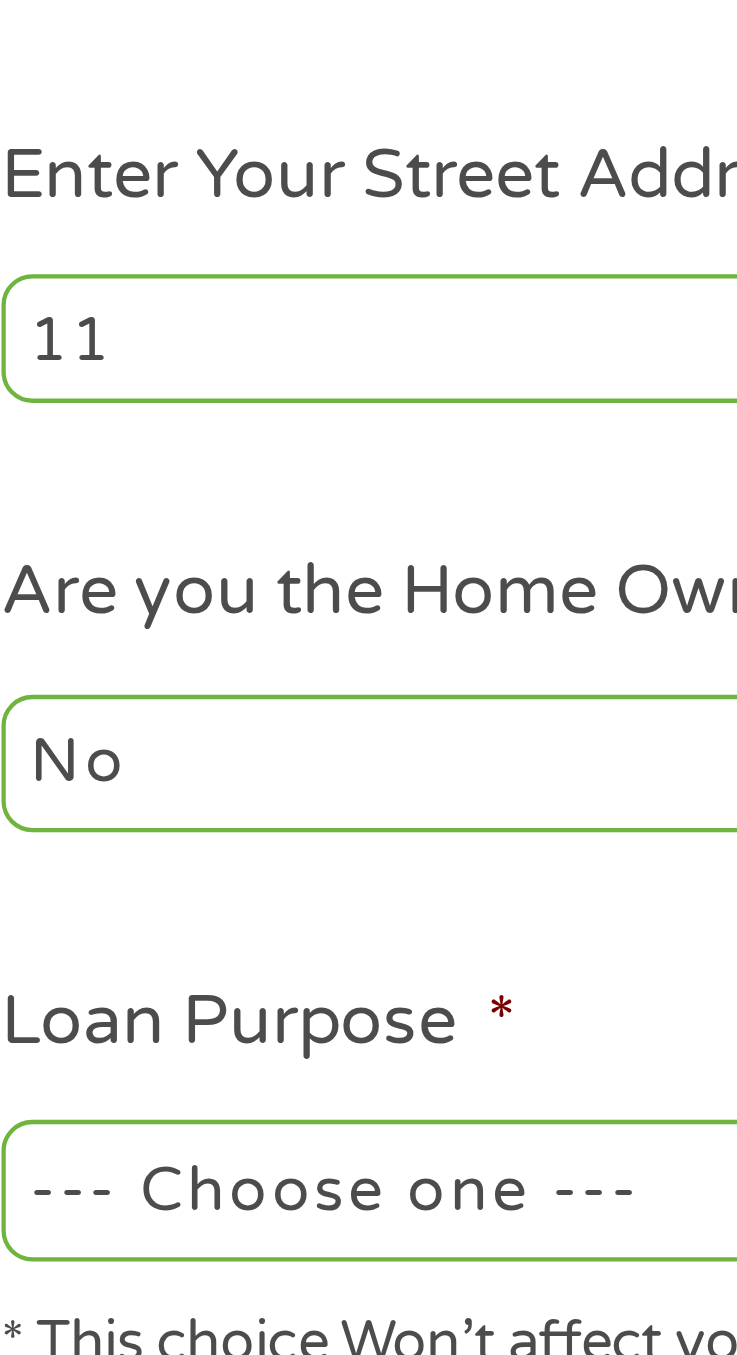 type on "[NUMBER] [STREET]" 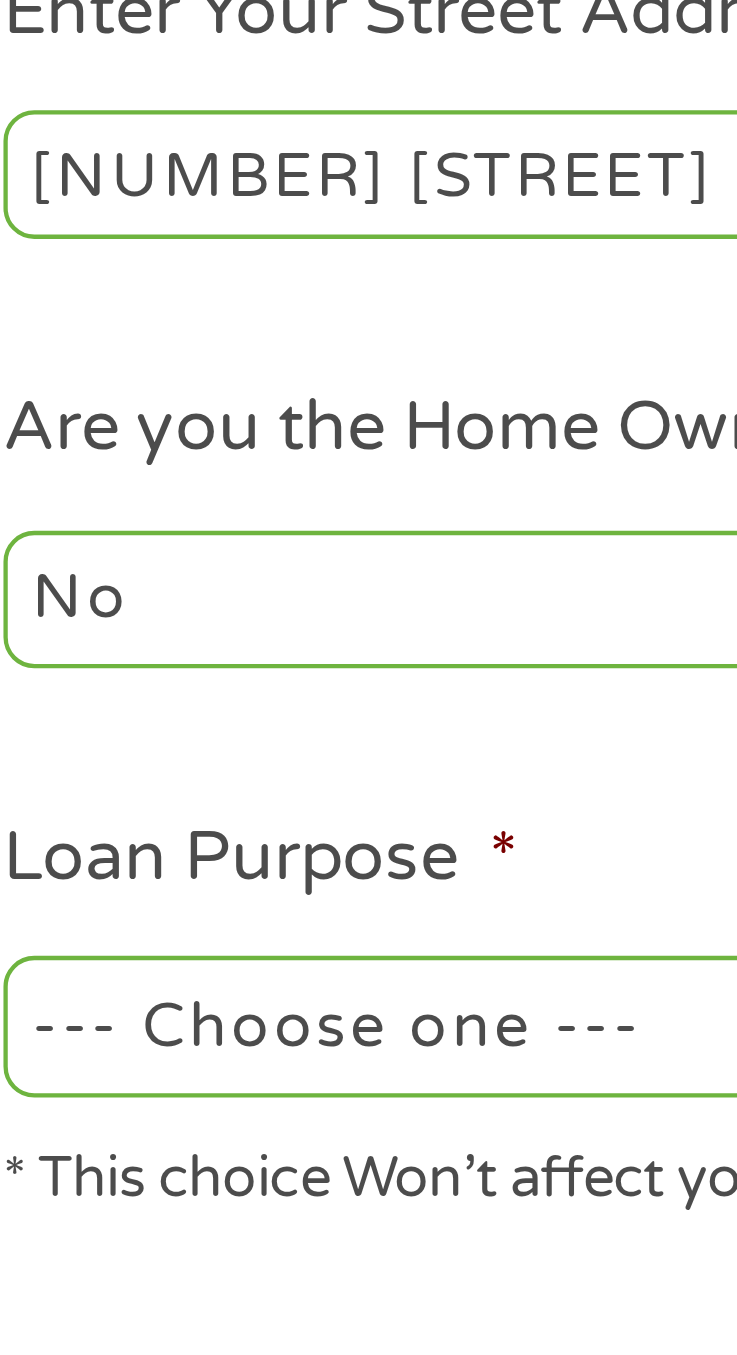 scroll, scrollTop: 15, scrollLeft: 0, axis: vertical 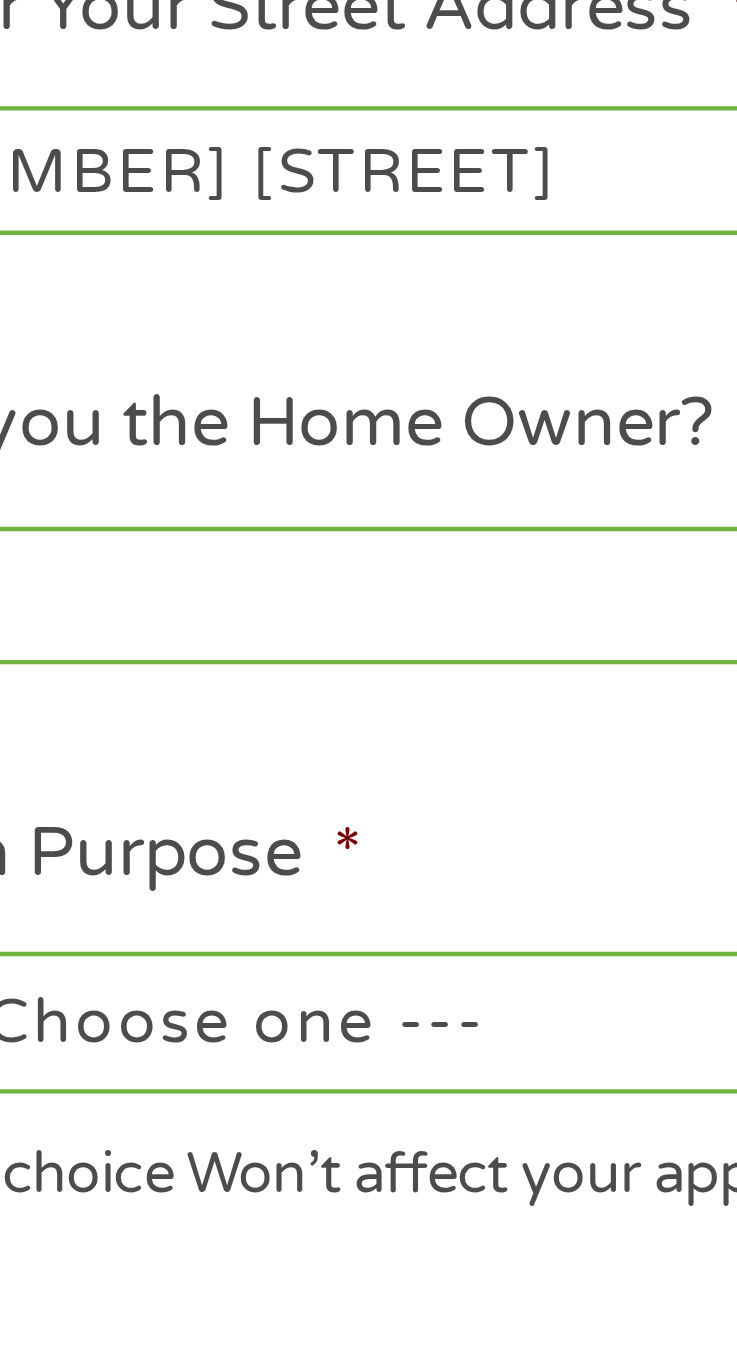 click on "--- Choose one --- Pay Bills Debt Consolidation Home Improvement Major Purchase Car Loan Short Term Cash Medical Expenses Other" at bounding box center [208, 707] 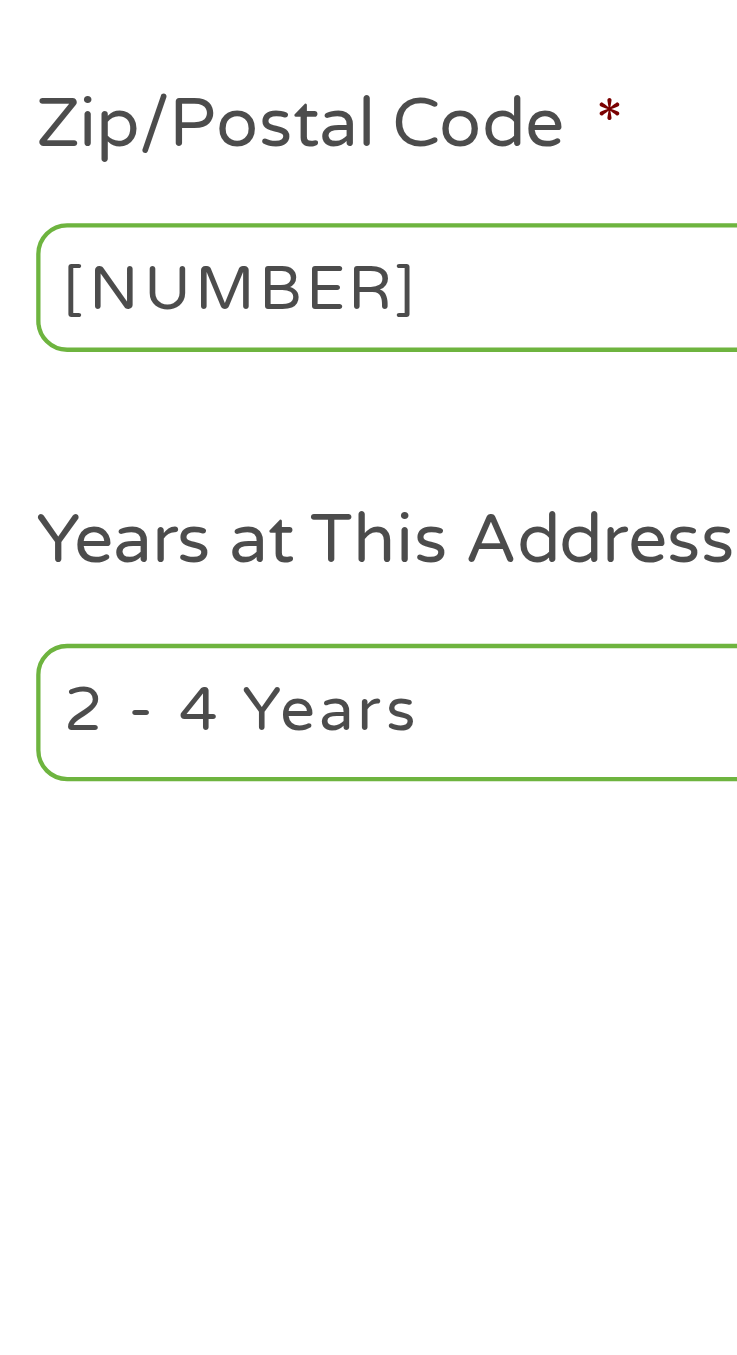 scroll, scrollTop: 15, scrollLeft: 0, axis: vertical 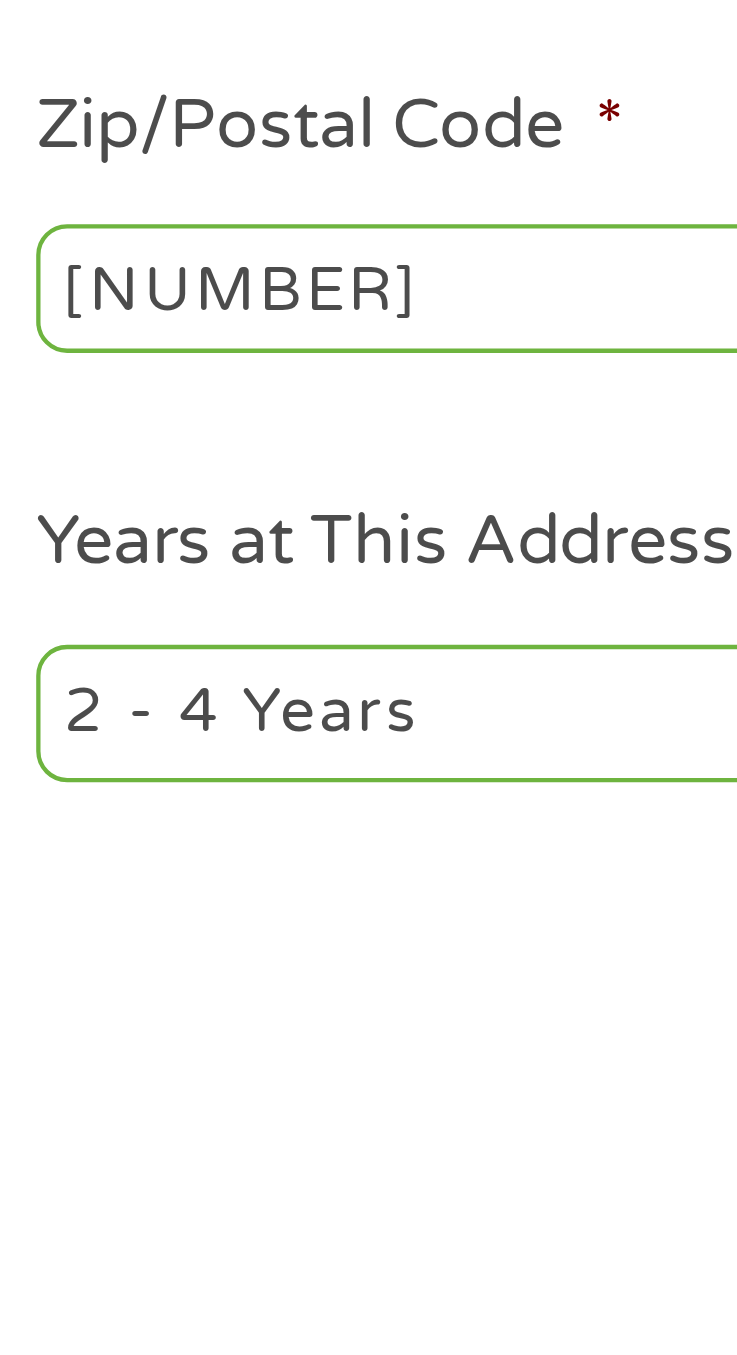click on "1 Year or less 1 - 2 Years 2 - 4 Years Over 4 Years" at bounding box center (528, 608) 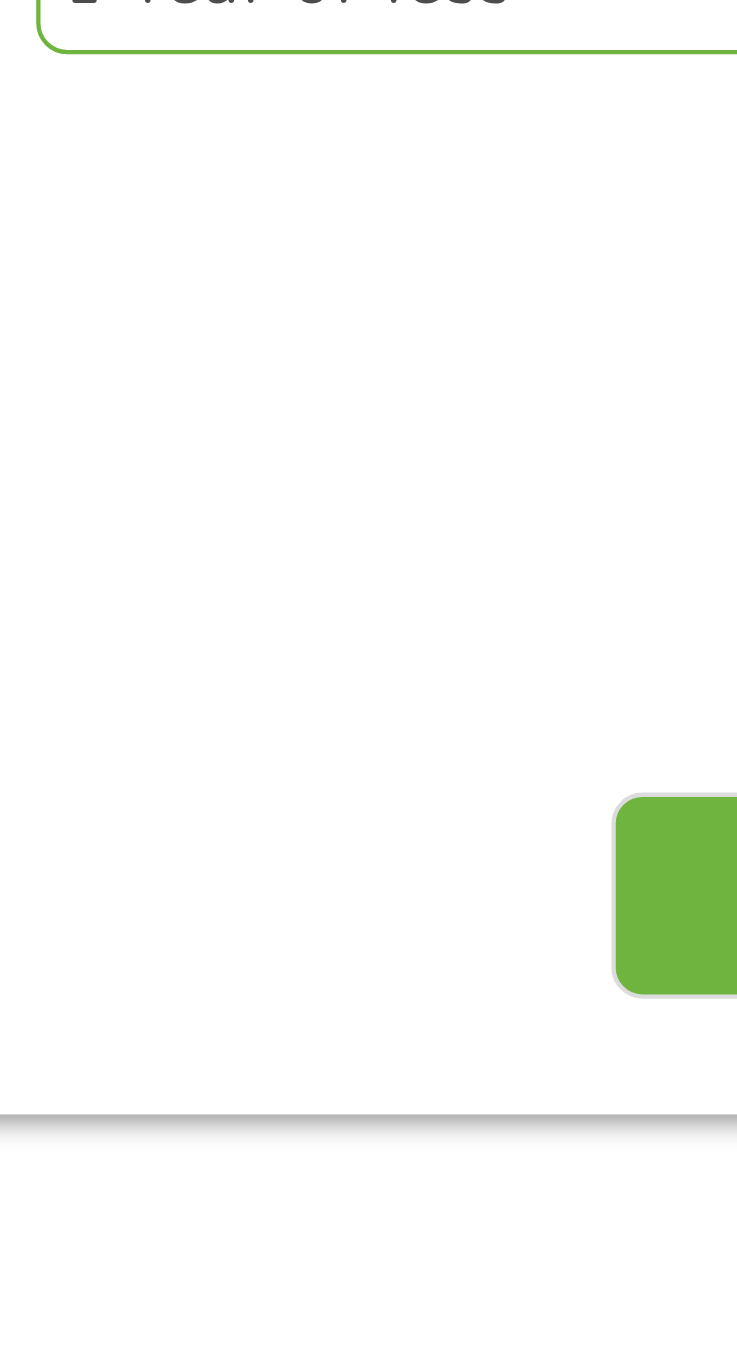 scroll, scrollTop: 15, scrollLeft: 0, axis: vertical 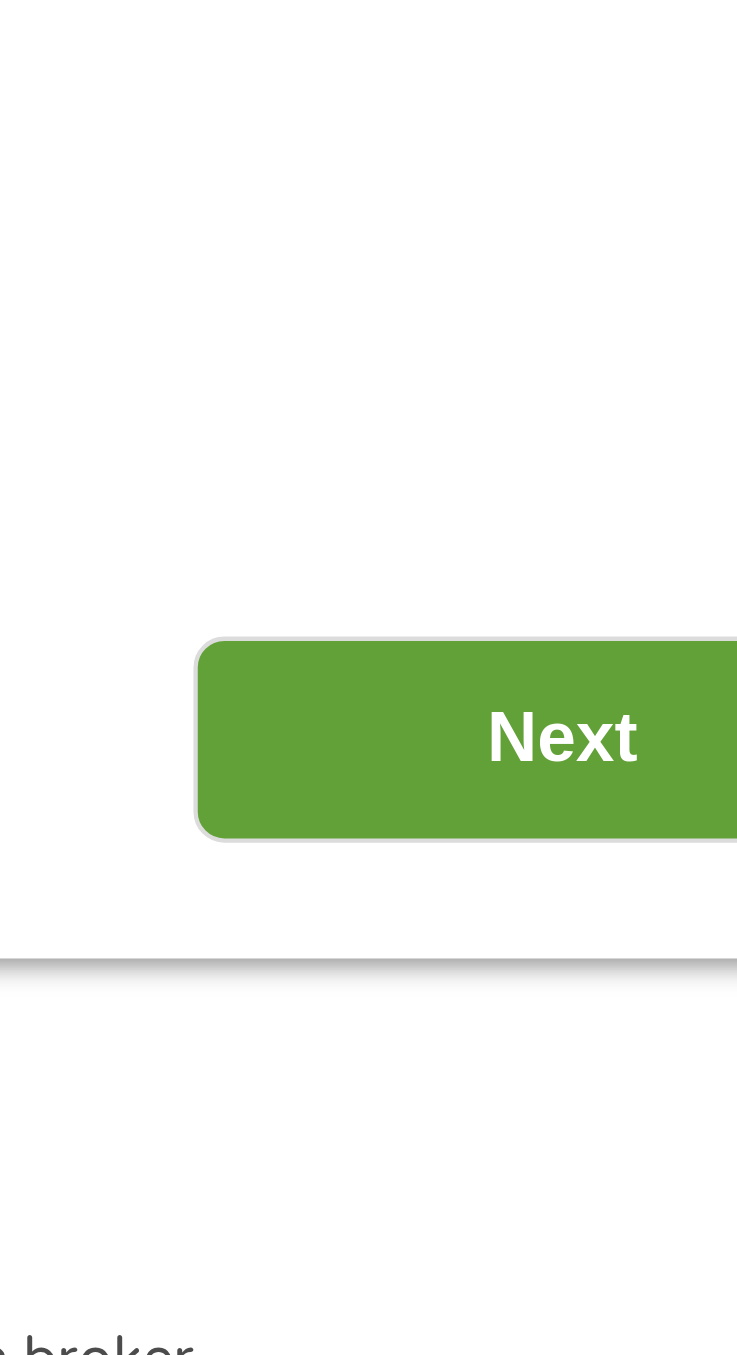 click on "Next" at bounding box center (602, 820) 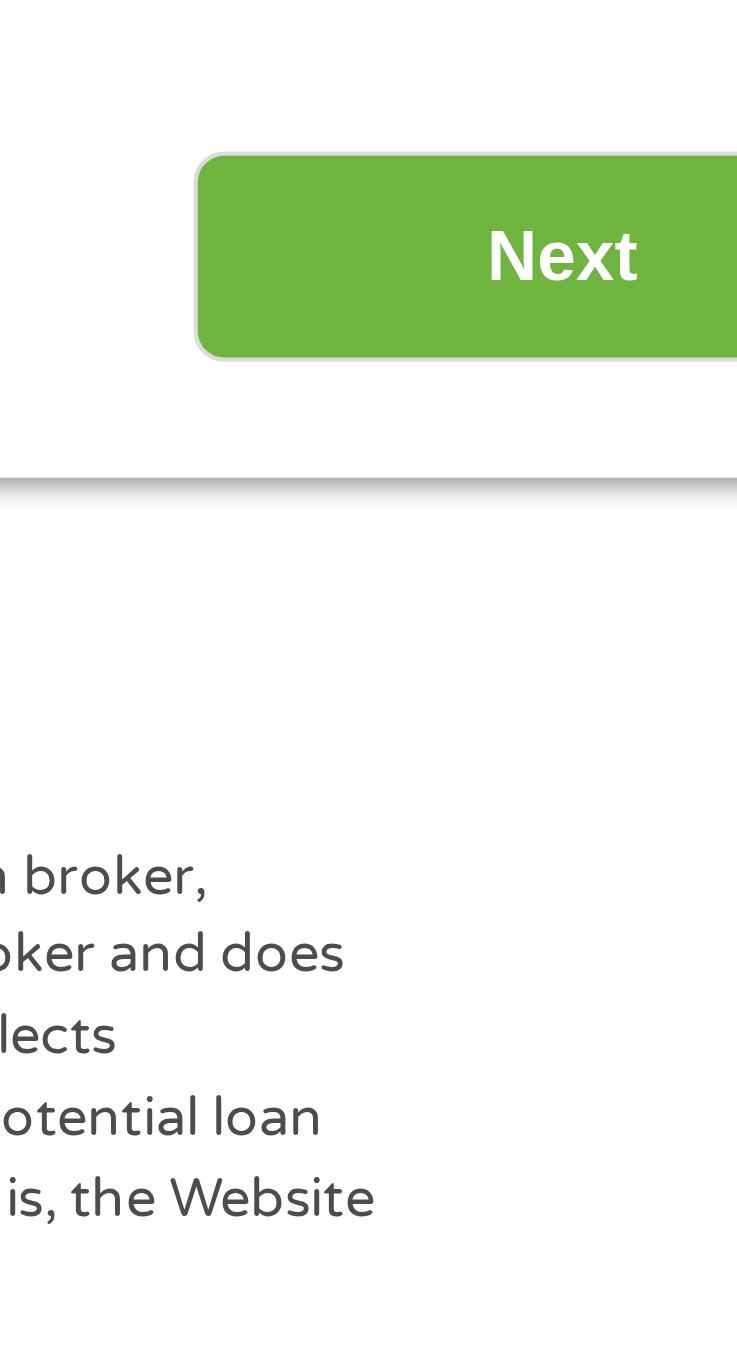 scroll, scrollTop: 8, scrollLeft: 8, axis: both 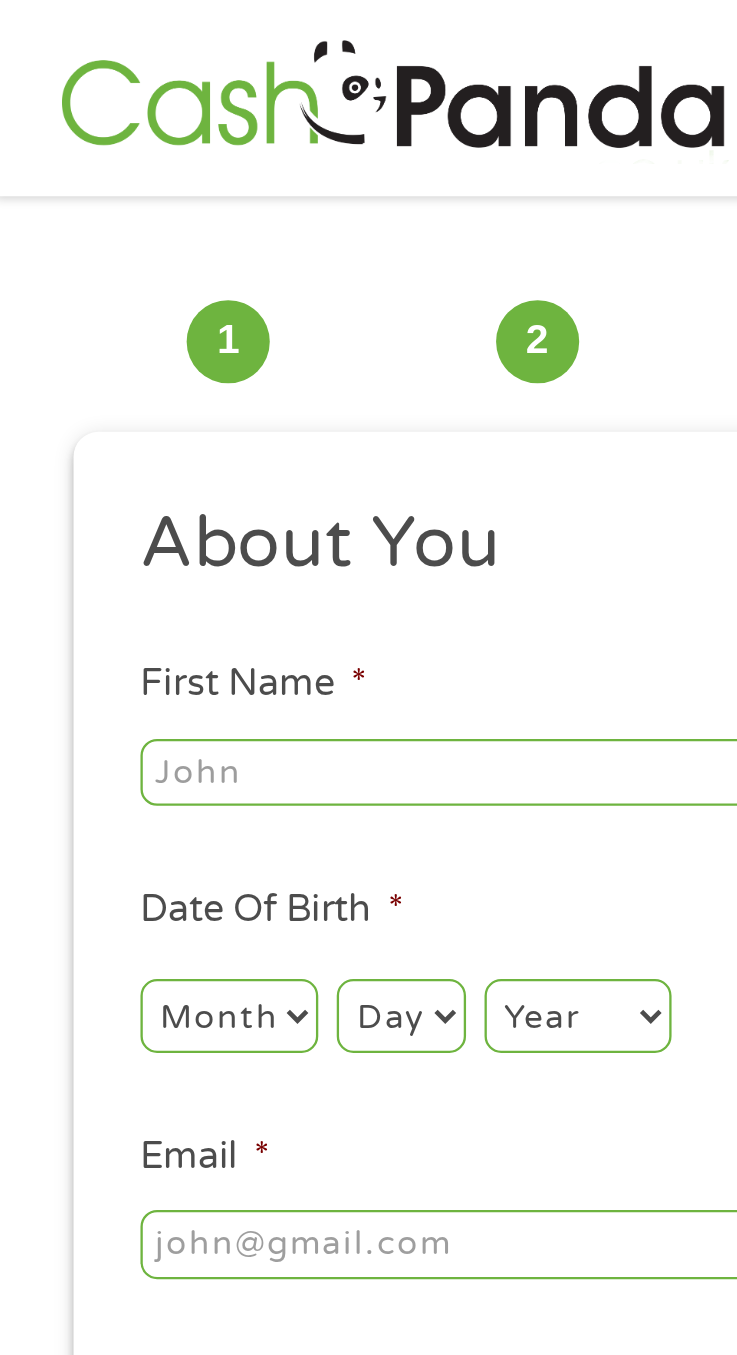 click on "First Name *" at bounding box center (208, 335) 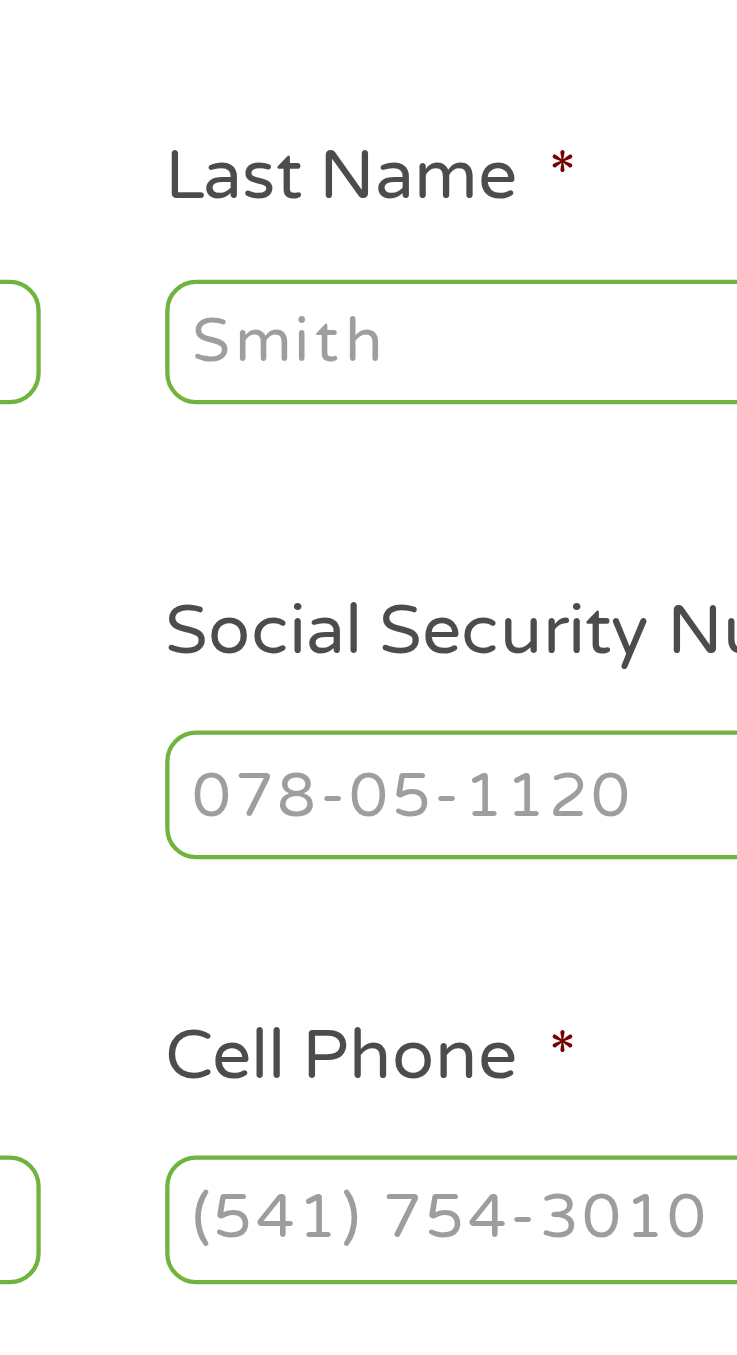 type on "[FIRST]" 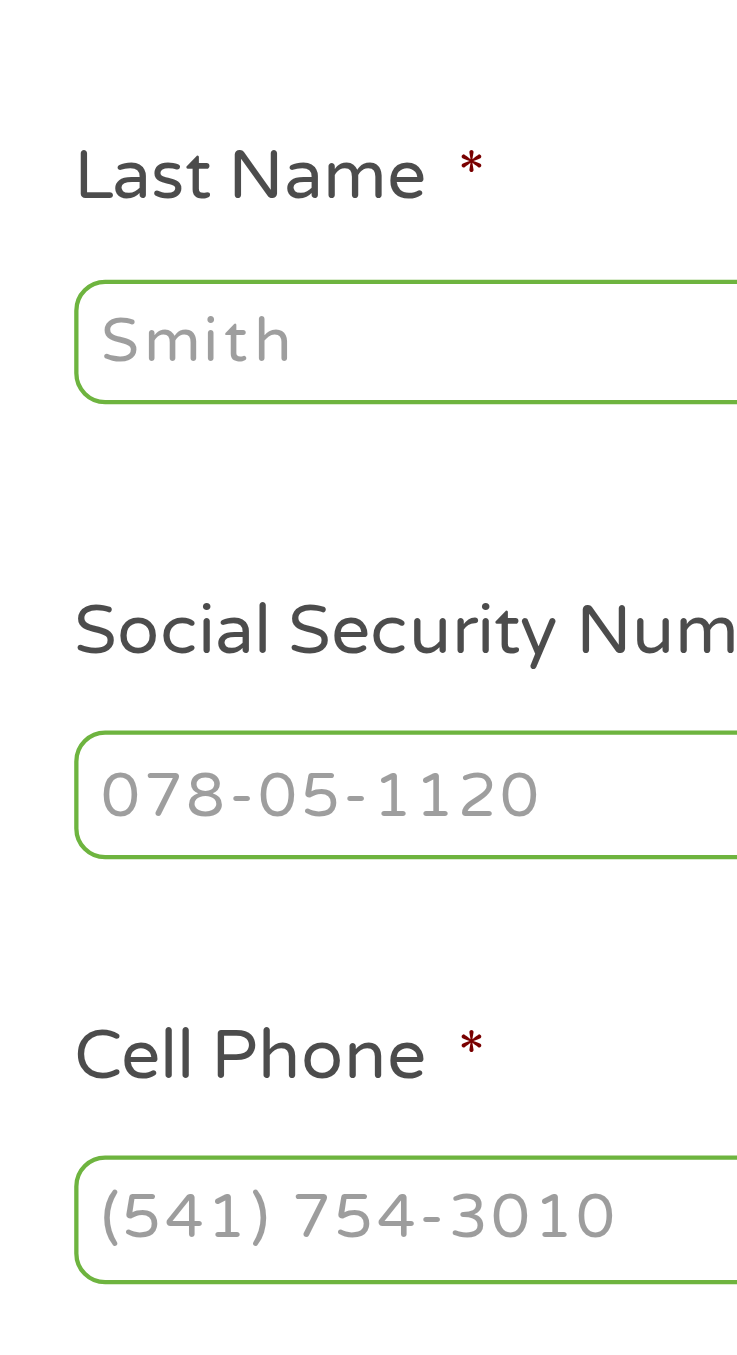 click on "Last Name *" at bounding box center [528, 335] 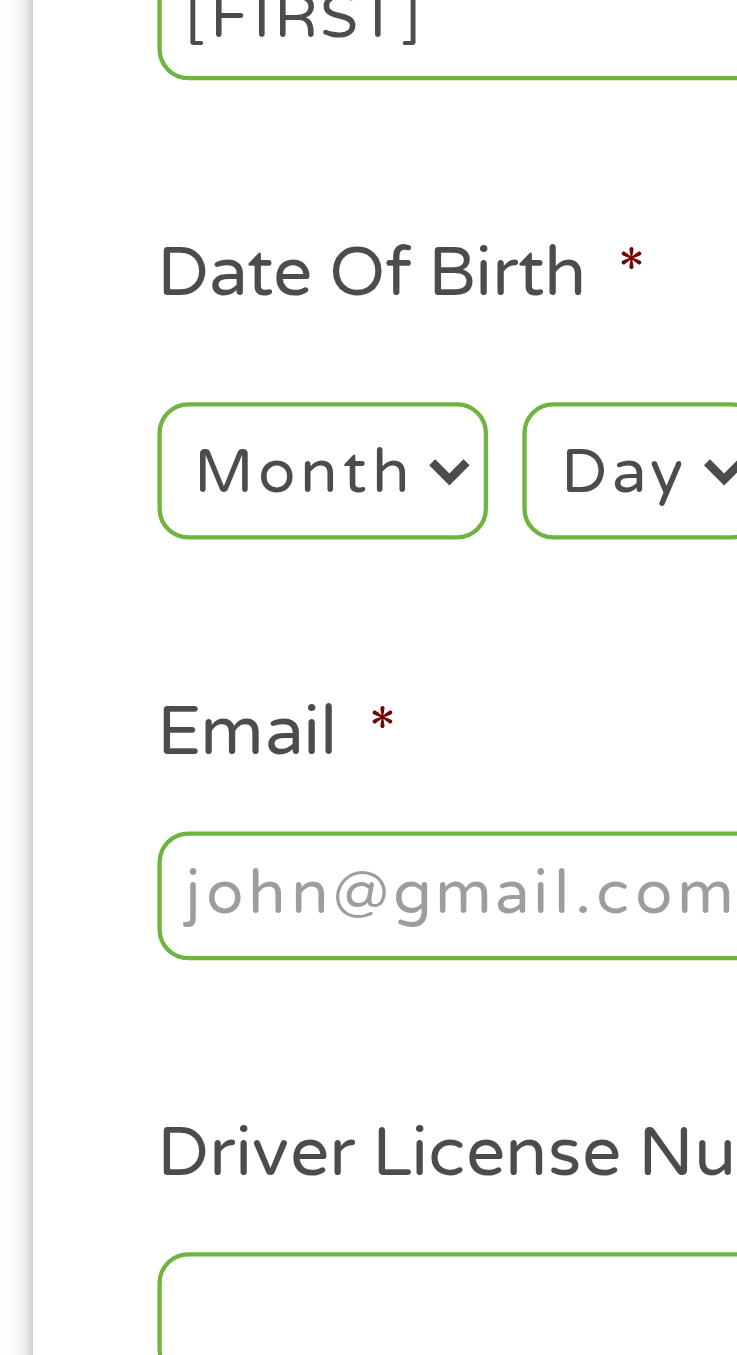 type on "[FIRST]" 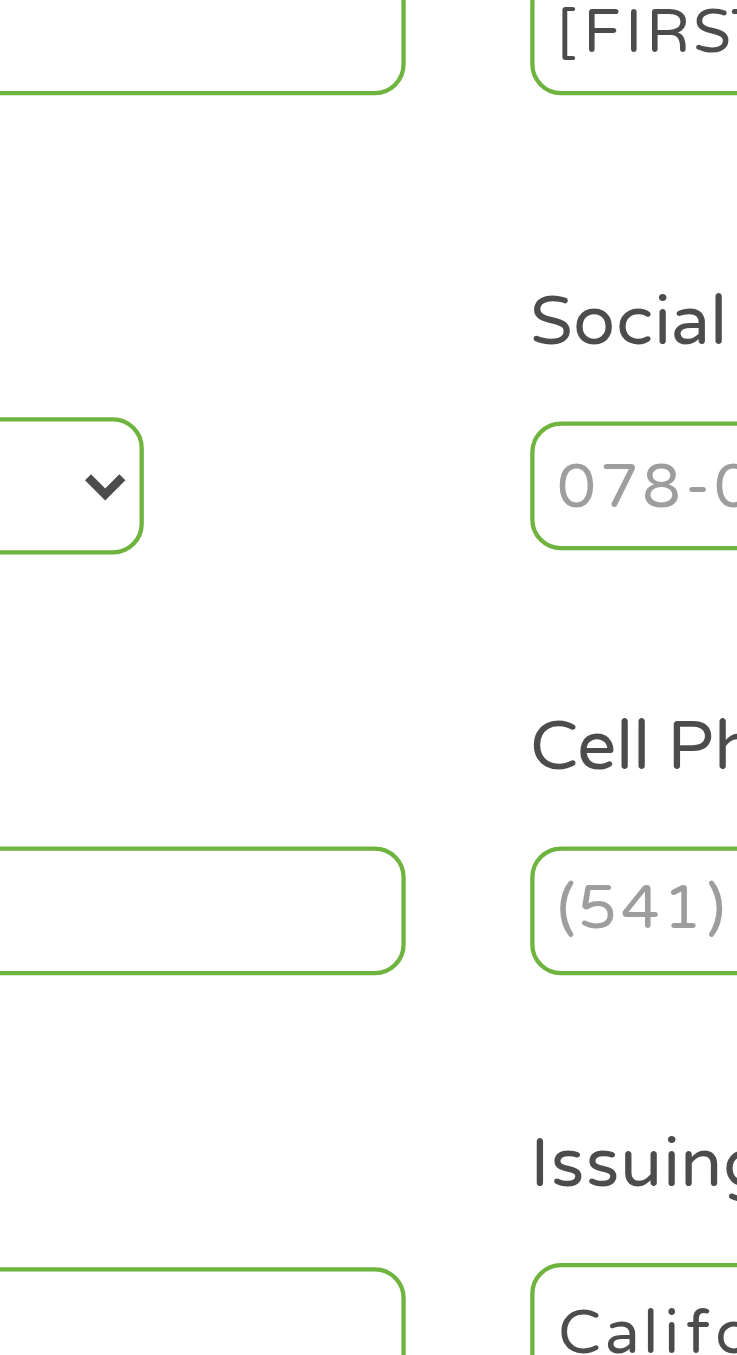 select on "12" 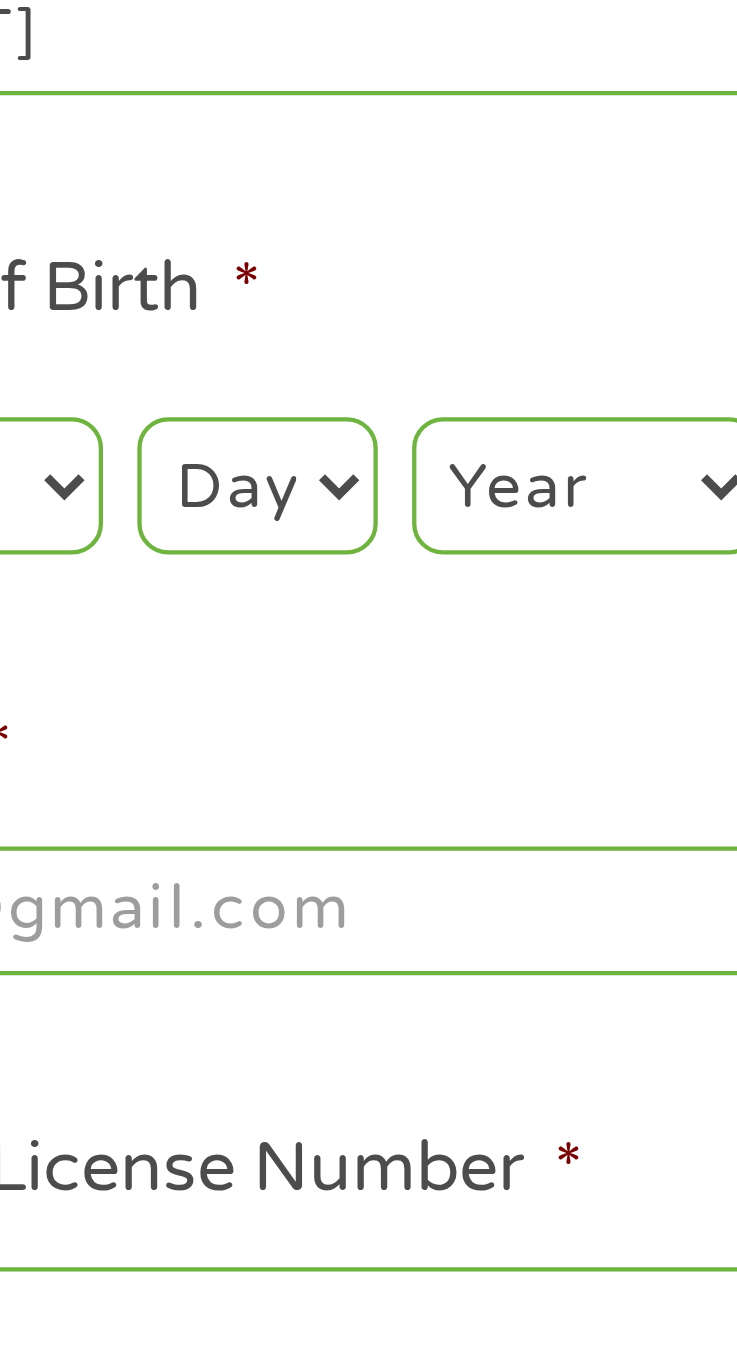click on "Day 1 2 3 4 5 6 7 8 9 10 11 12 13 14 15 16 17 18 19 20 21 22 23 24 25 26 27 28 29 30 31" at bounding box center [175, 440] 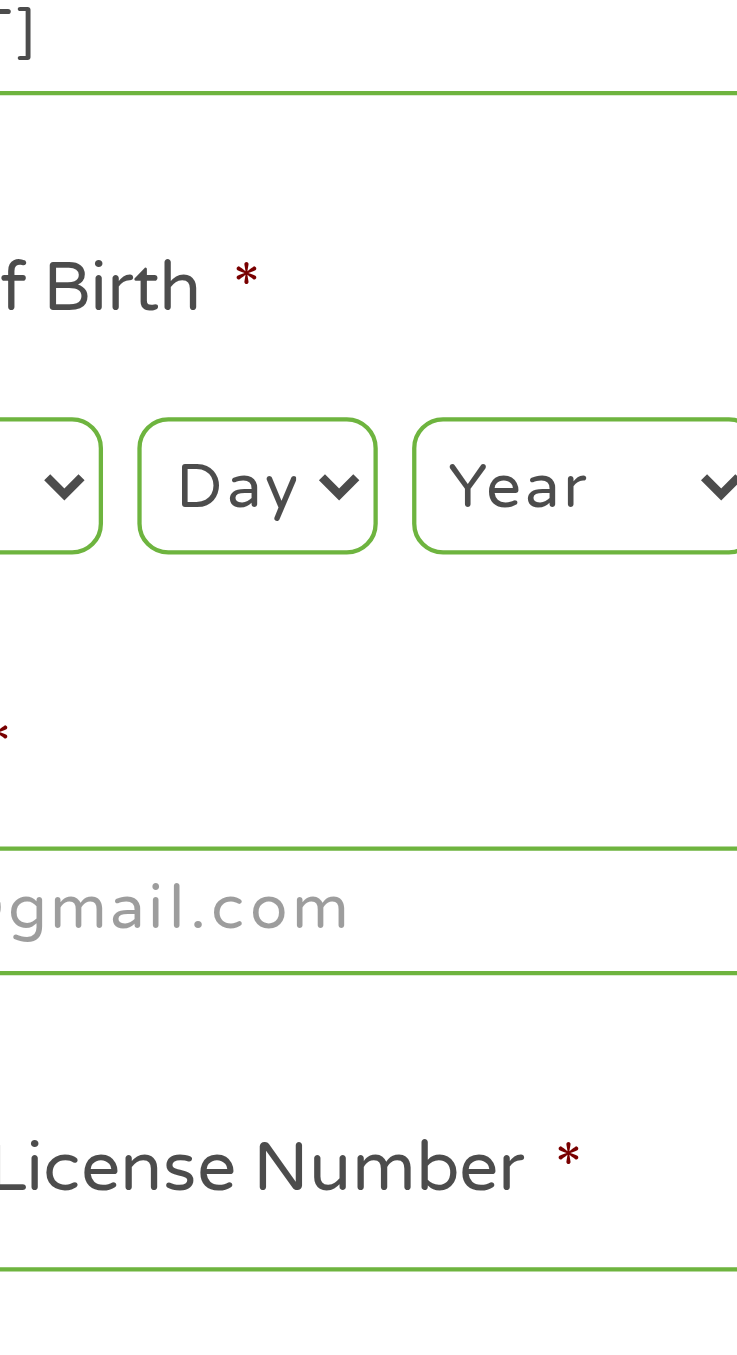 select on "20" 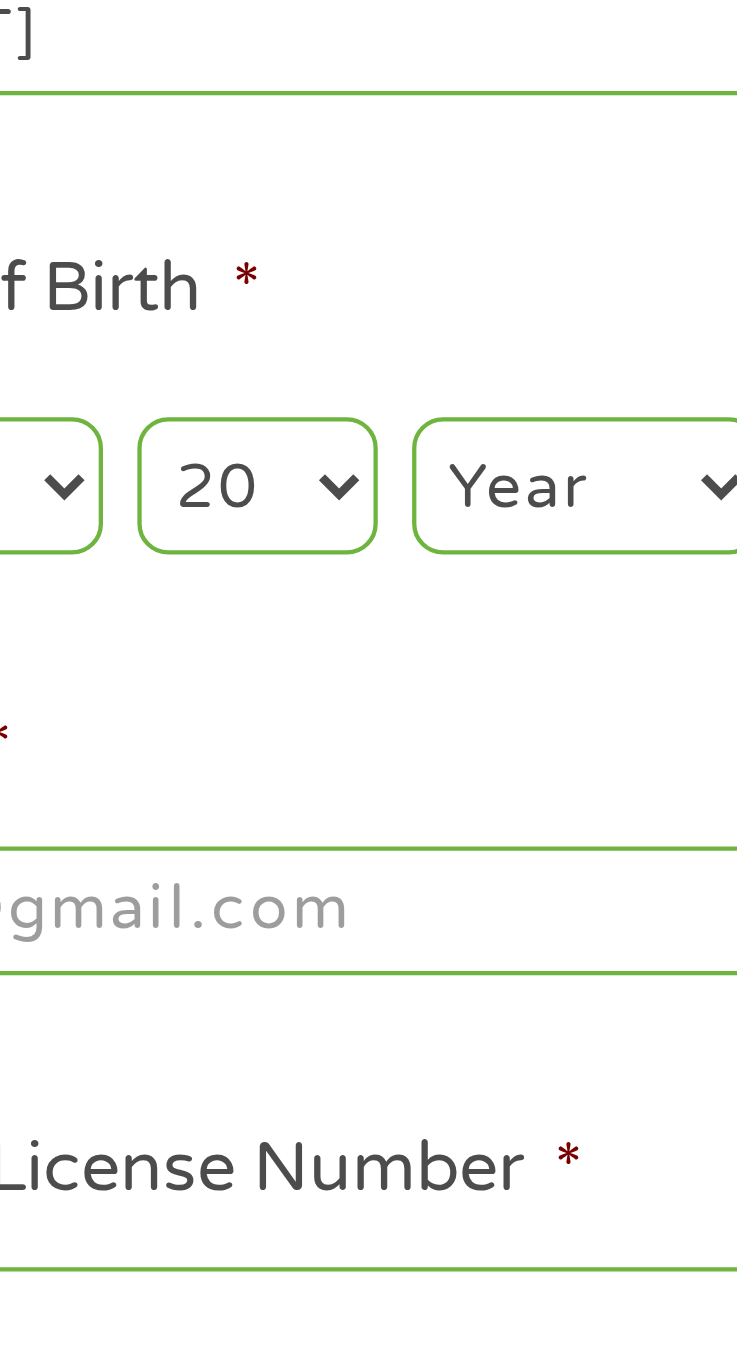 click on "Year 2007 2006 2005 2004 2003 2002 2001 2000 1999 1998 1997 1996 1995 1994 1993 1992 1991 1990 1989 1988 1987 1986 1985 1984 1983 1982 1981 1980 1979 1978 1977 1976 1975 1974 1973 1972 1971 1970 1969 1968 1967 1966 1965 1964 1963 1962 1961 1960 1959 1958 1957 1956 1955 1954 1953 1952 1951 1950 1949 1948 1947 1946 1945 1944 1943 1942 1941 1940 1939 1938 1937 1936 1935 1934 1933 1932 1931 1930 1929 1928 1927 1926 1925 1924 1923 1922 1921 1920" at bounding box center (252, 440) 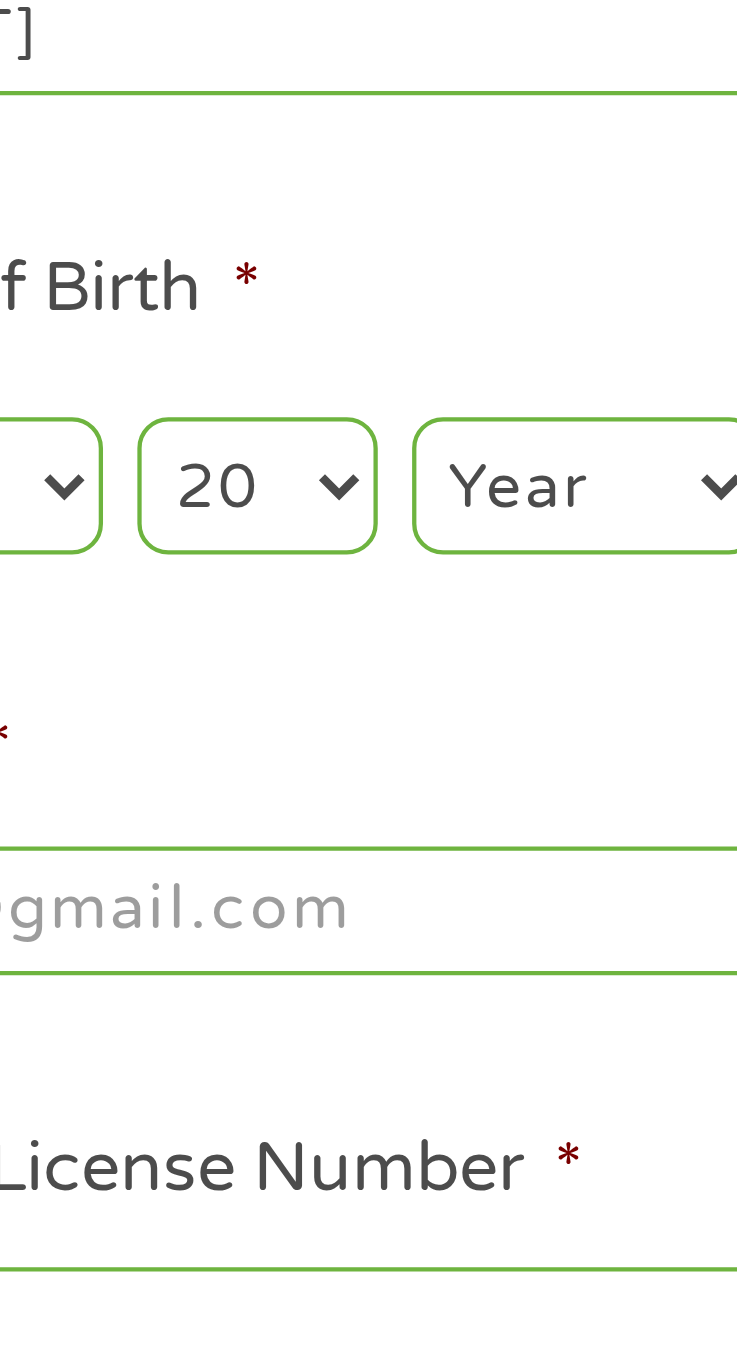 select on "1958" 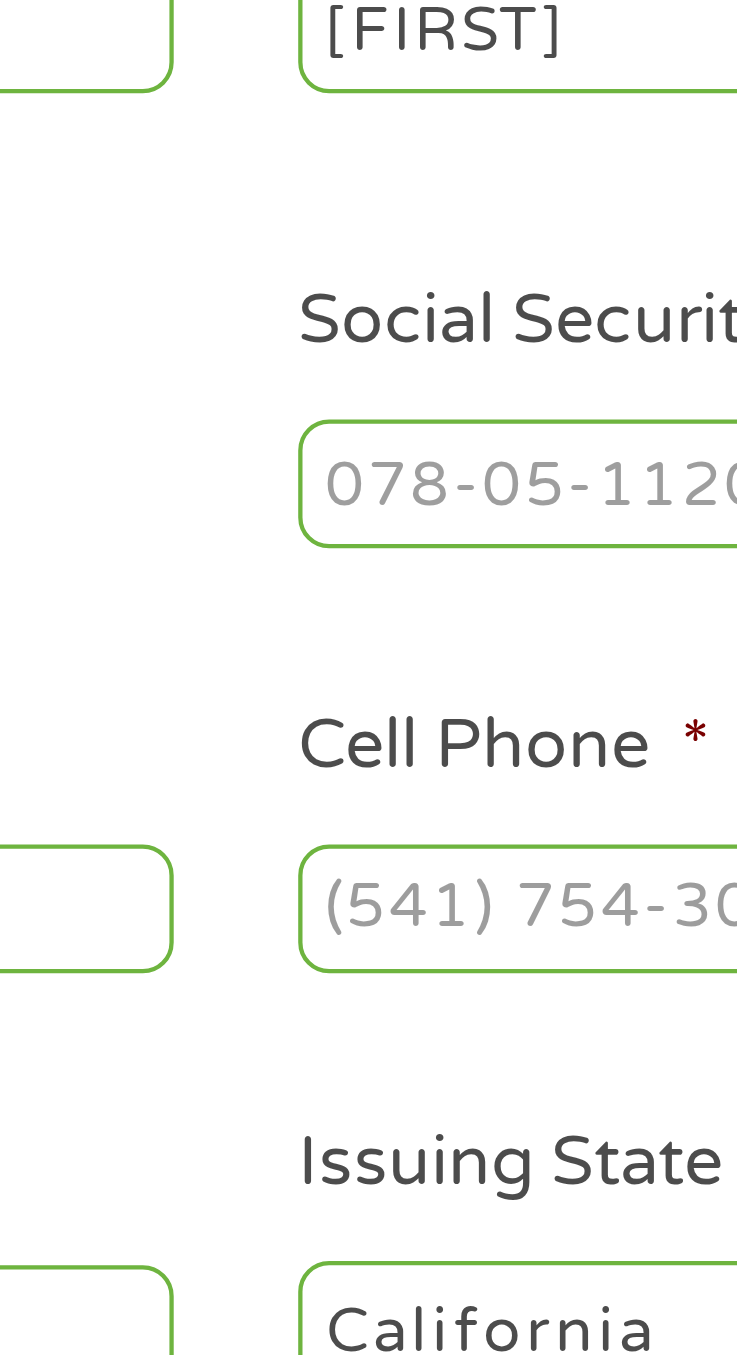 click on "Social Security Number (SSN) *" at bounding box center (528, 440) 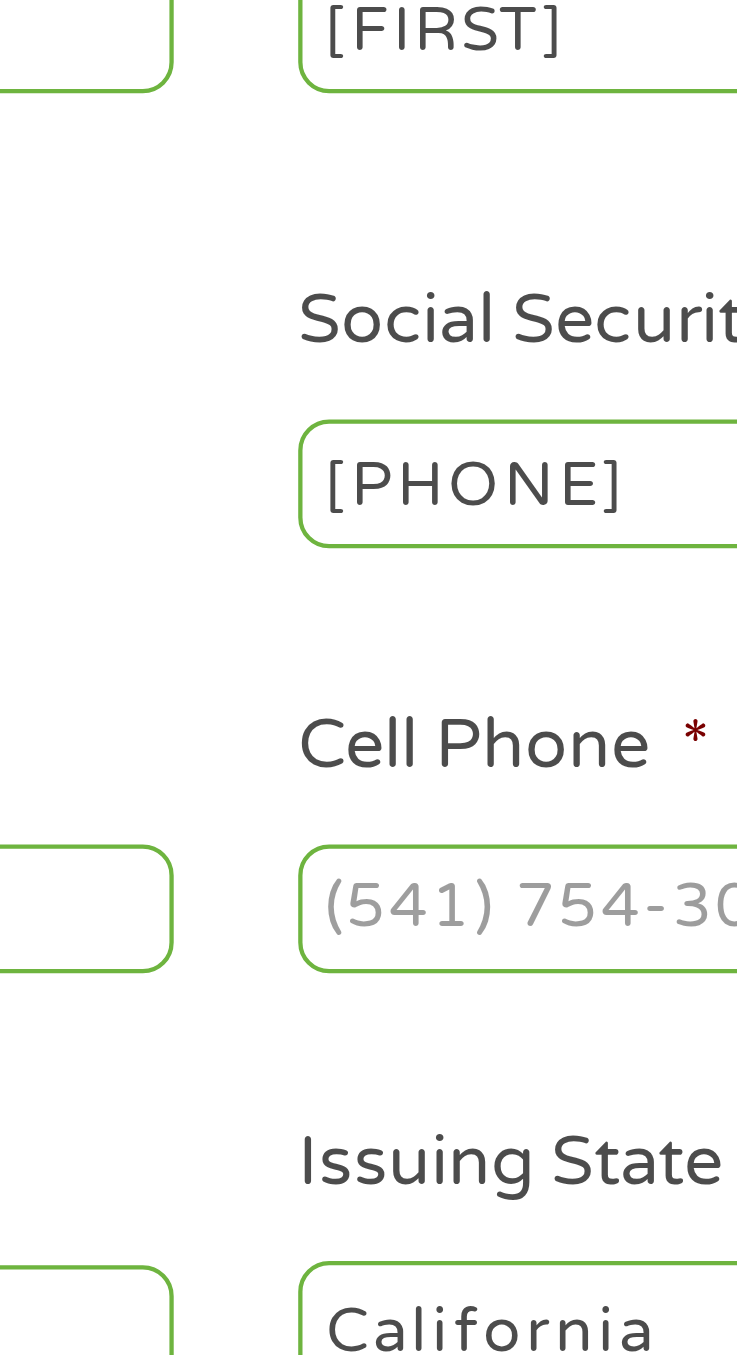 type on "[PHONE]" 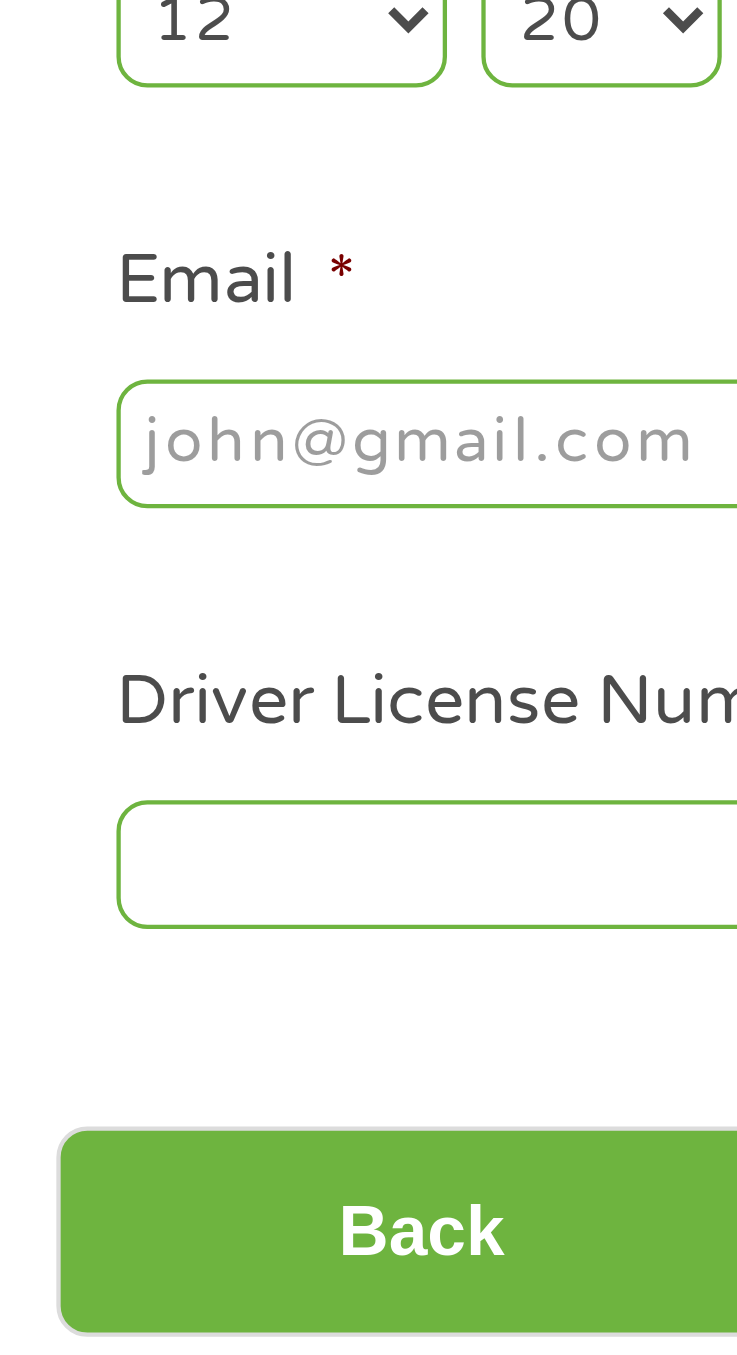 click on "Email *" at bounding box center (208, 539) 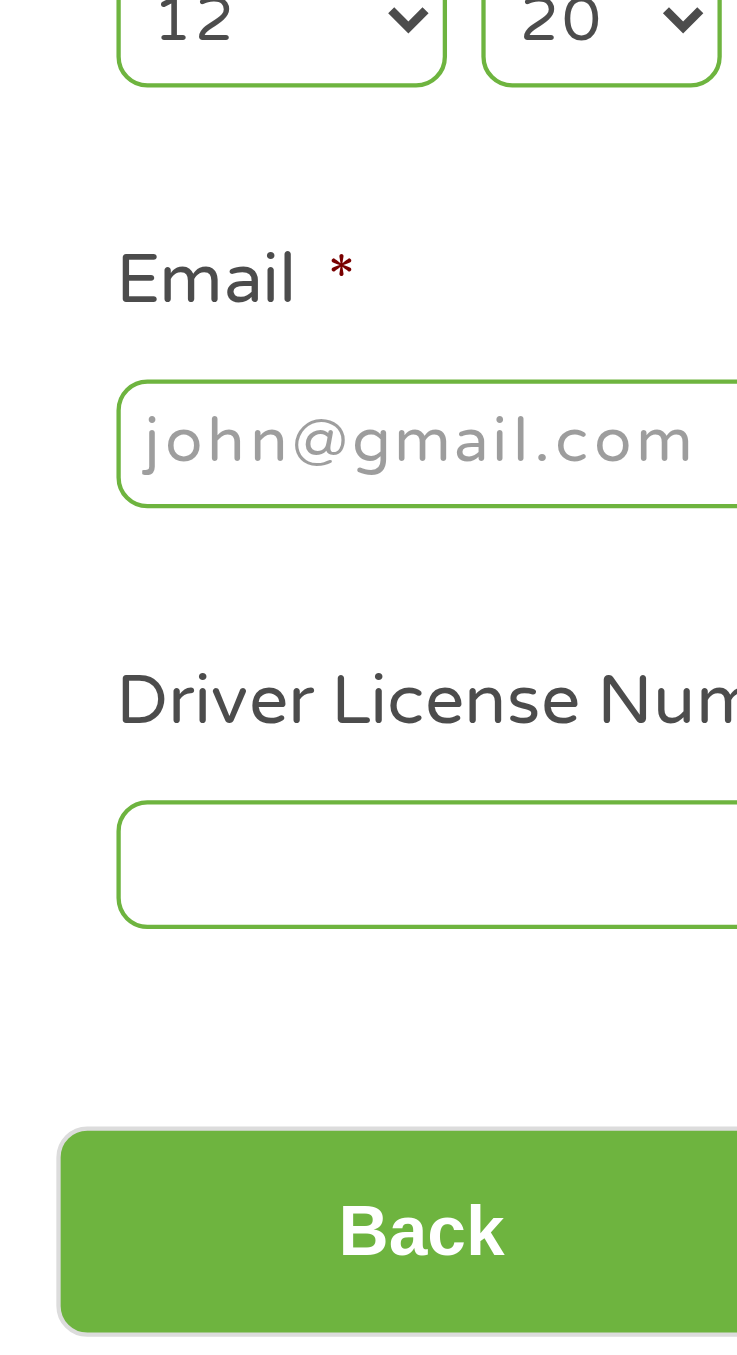 type on "[EMAIL]" 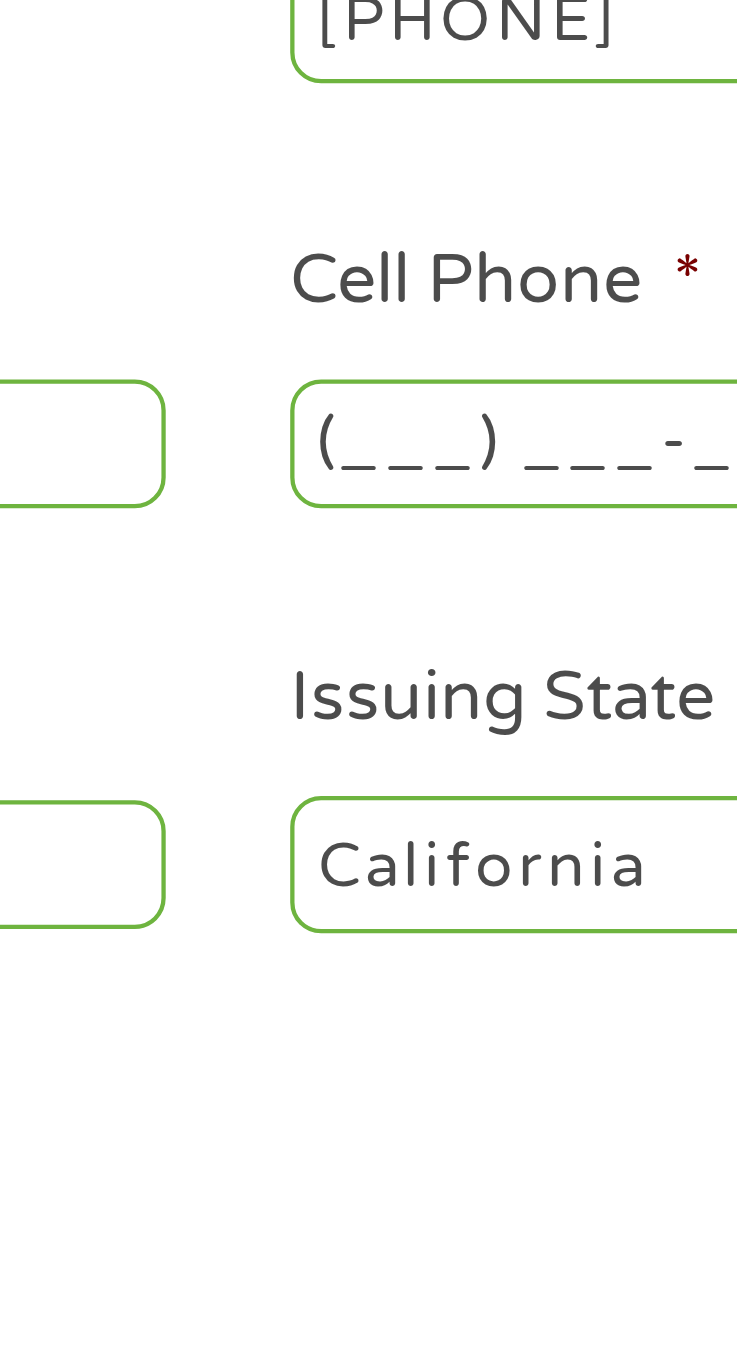 click on "(___) ___-____" at bounding box center (528, 539) 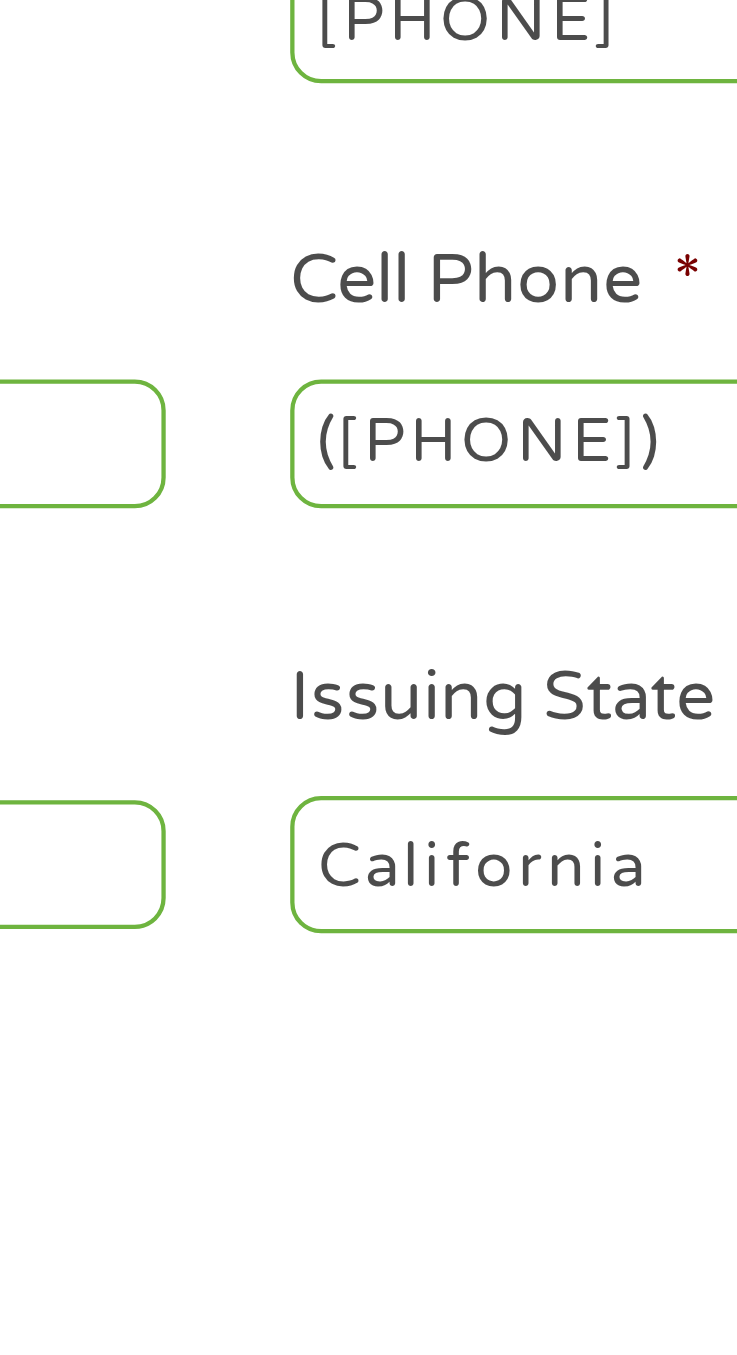 type on "[PHONE]" 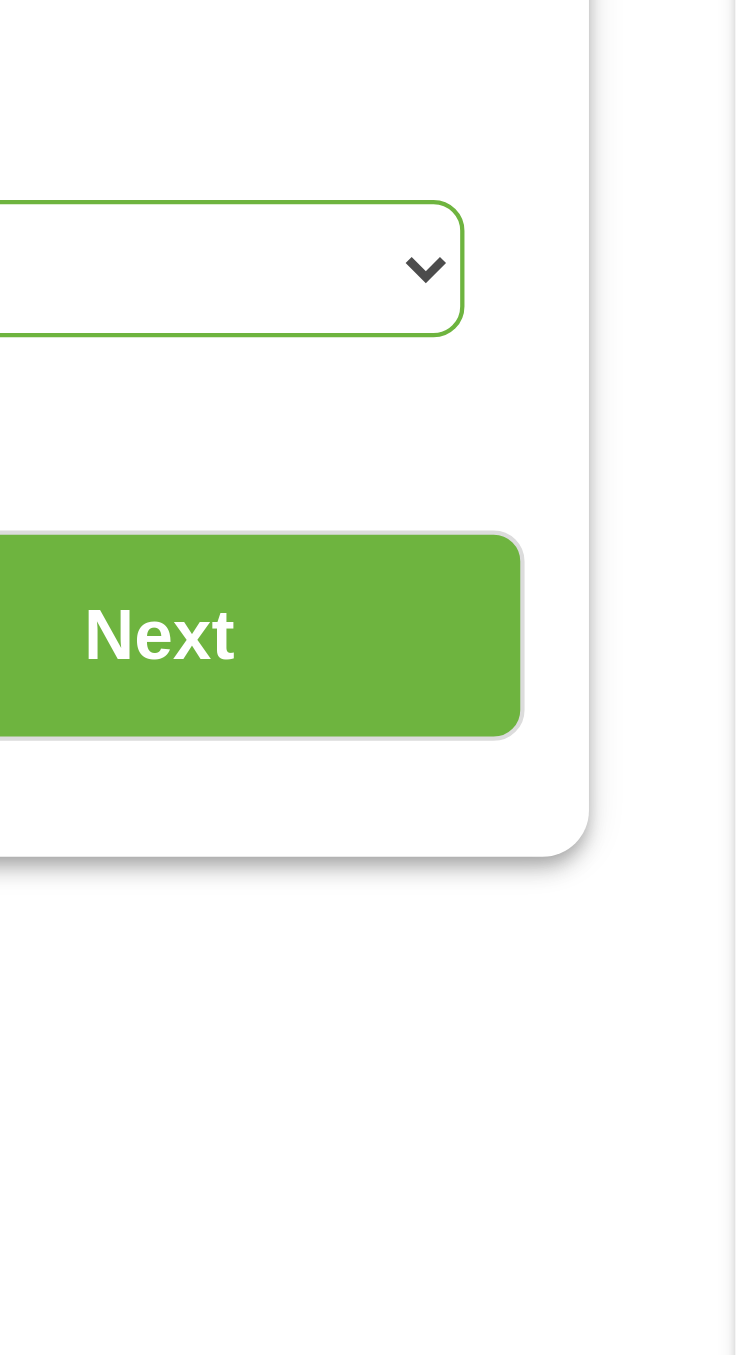 scroll, scrollTop: 0, scrollLeft: 0, axis: both 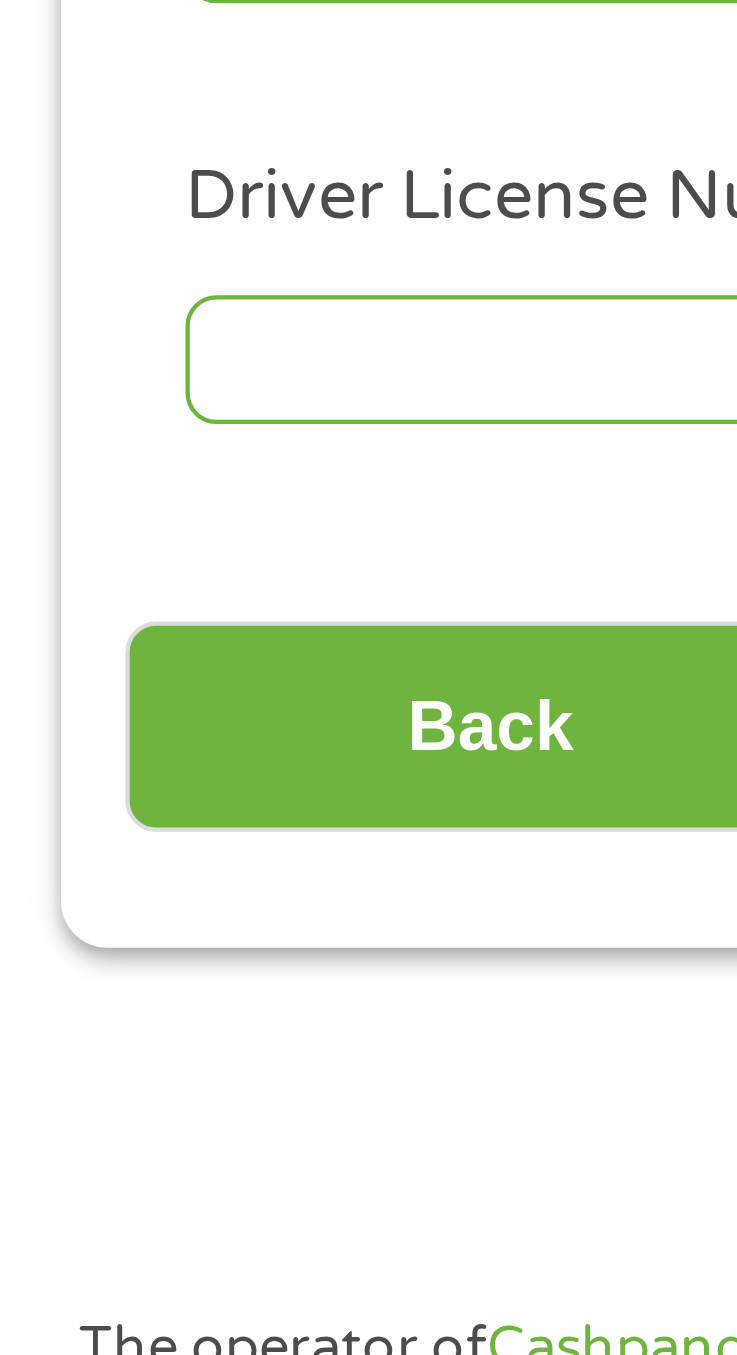 click on "Driver License Number *" at bounding box center (208, 637) 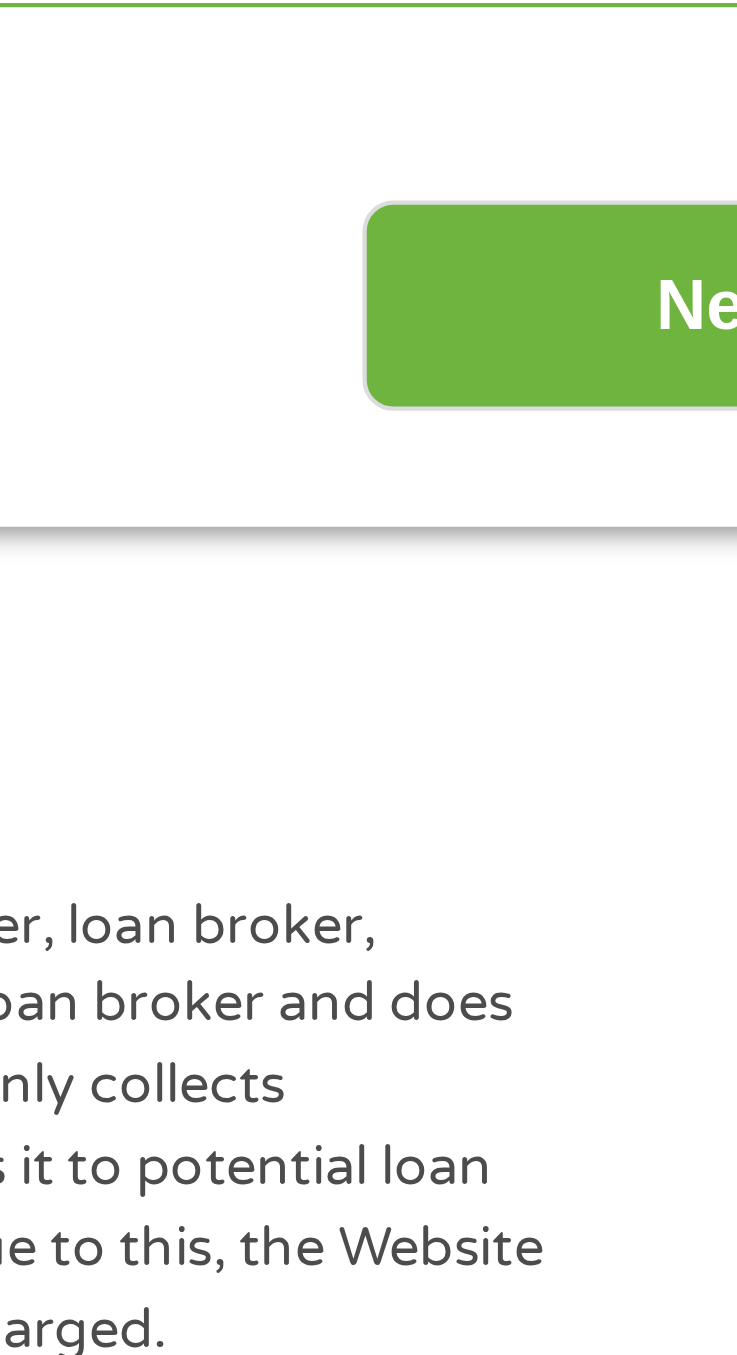 type on "[NUMBER]" 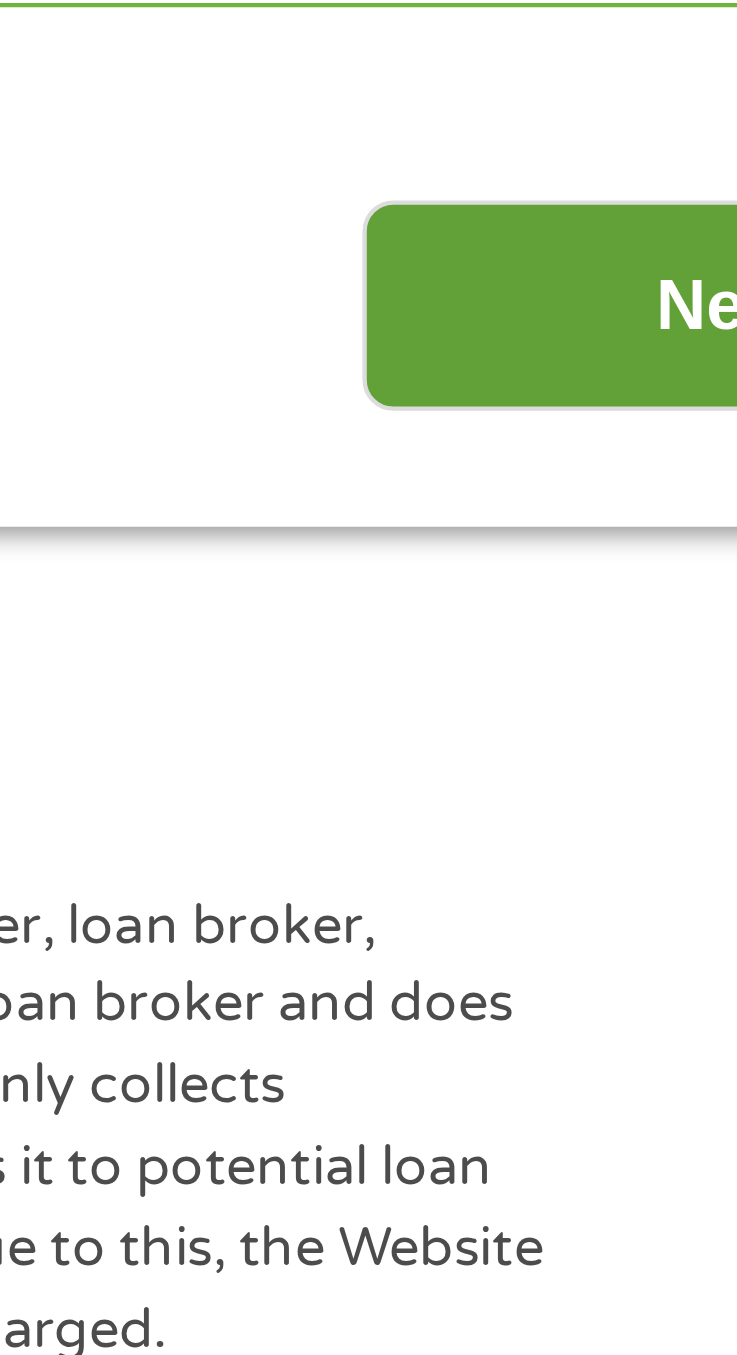 click on "Next" at bounding box center [602, 722] 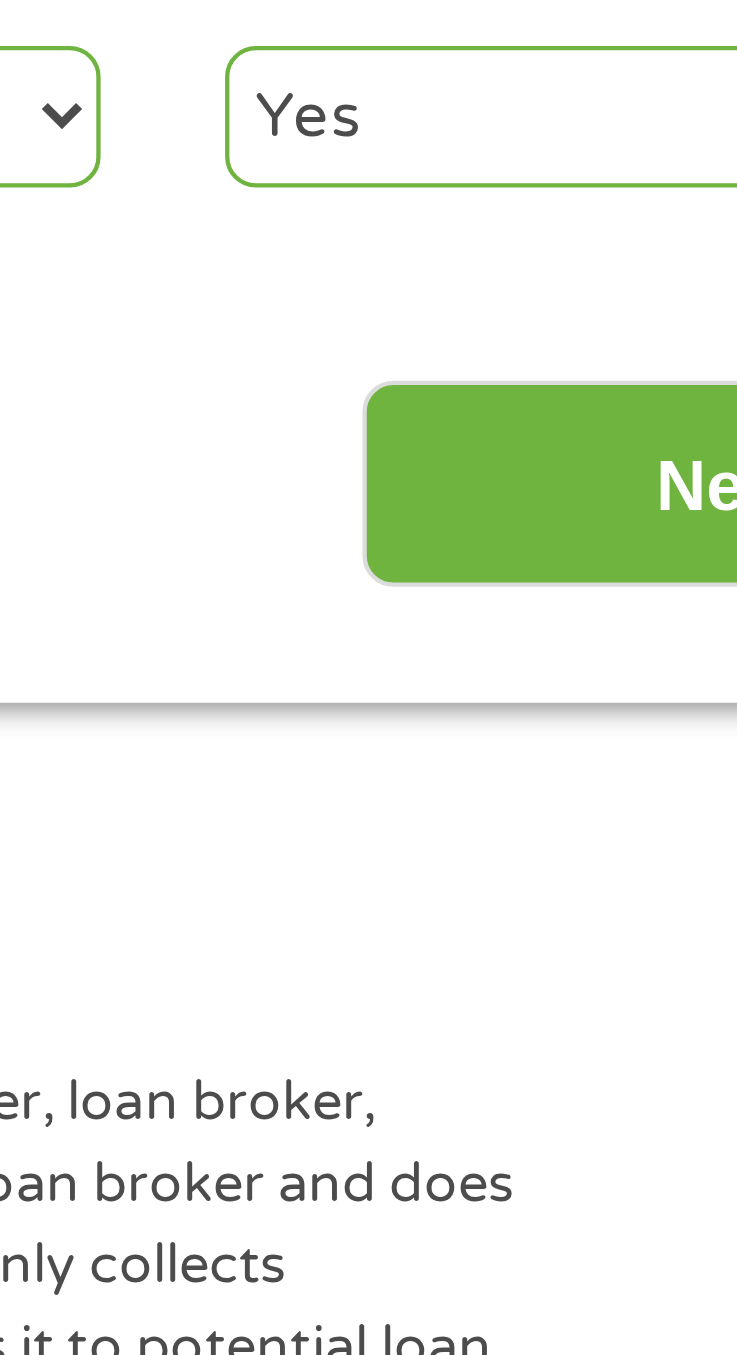 scroll, scrollTop: 15, scrollLeft: 0, axis: vertical 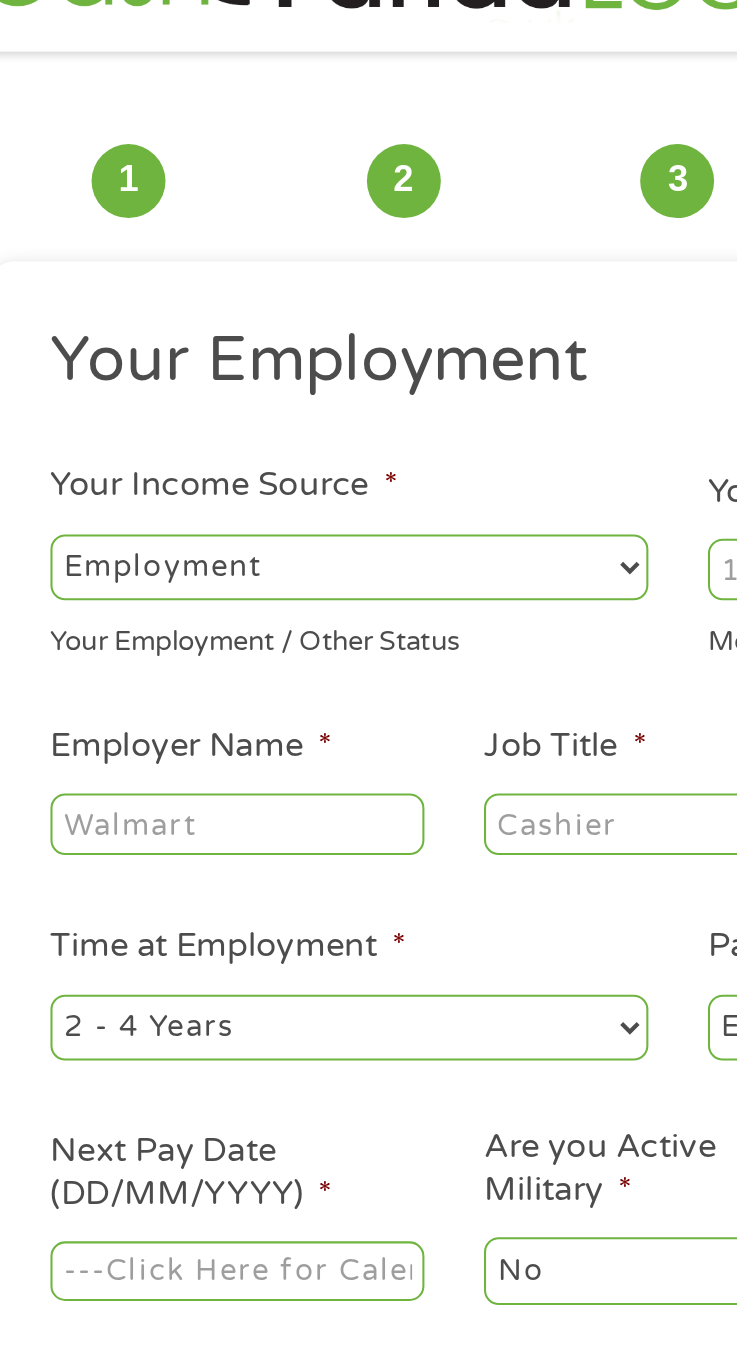 click on "--- Choose one --- Employment Self Employed Benefits" at bounding box center (208, 321) 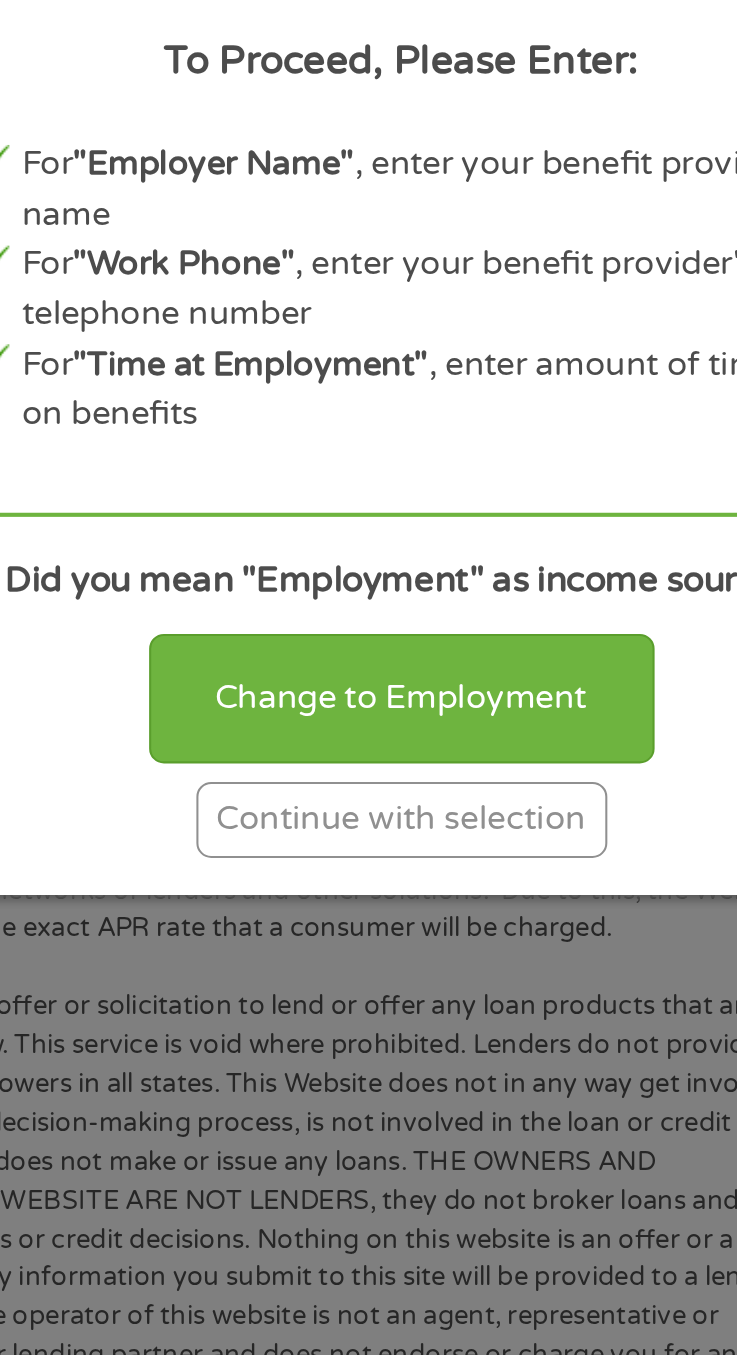 scroll, scrollTop: 15, scrollLeft: 0, axis: vertical 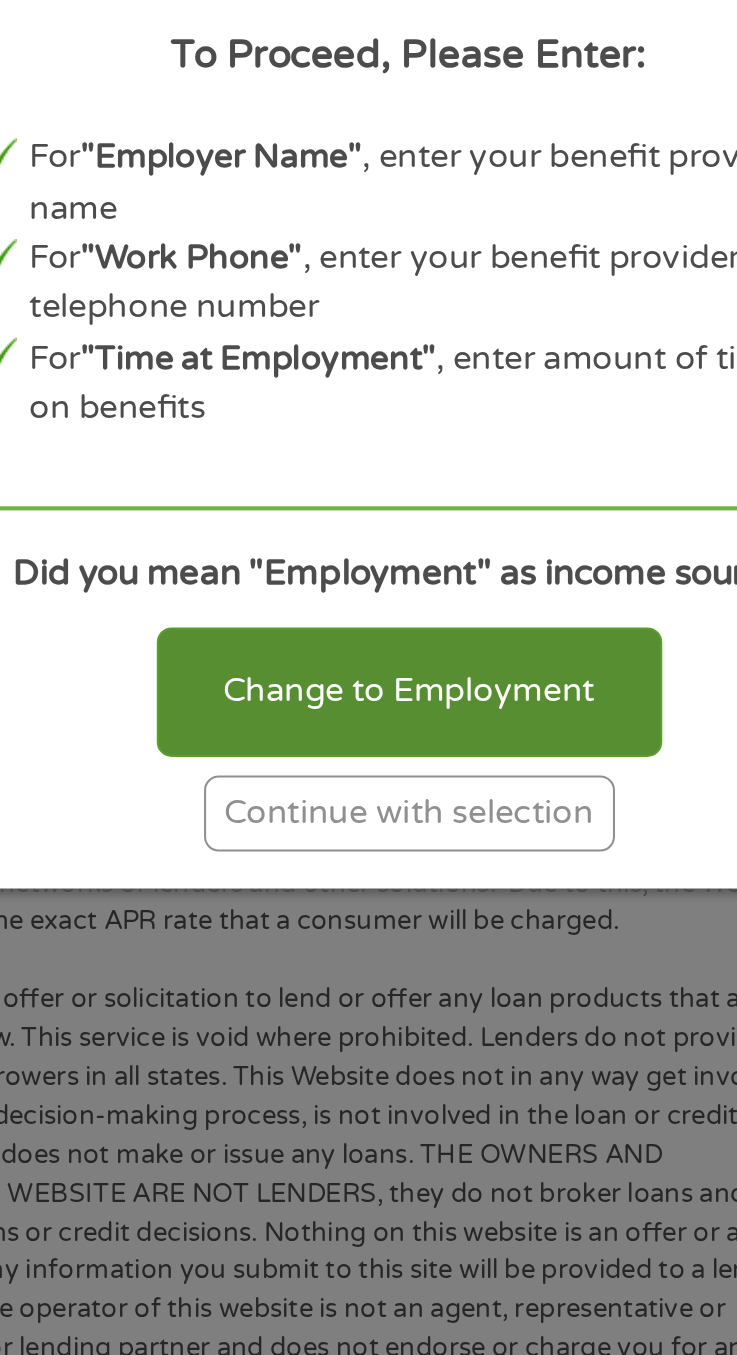 click on "Change to Employment" at bounding box center [369, 875] 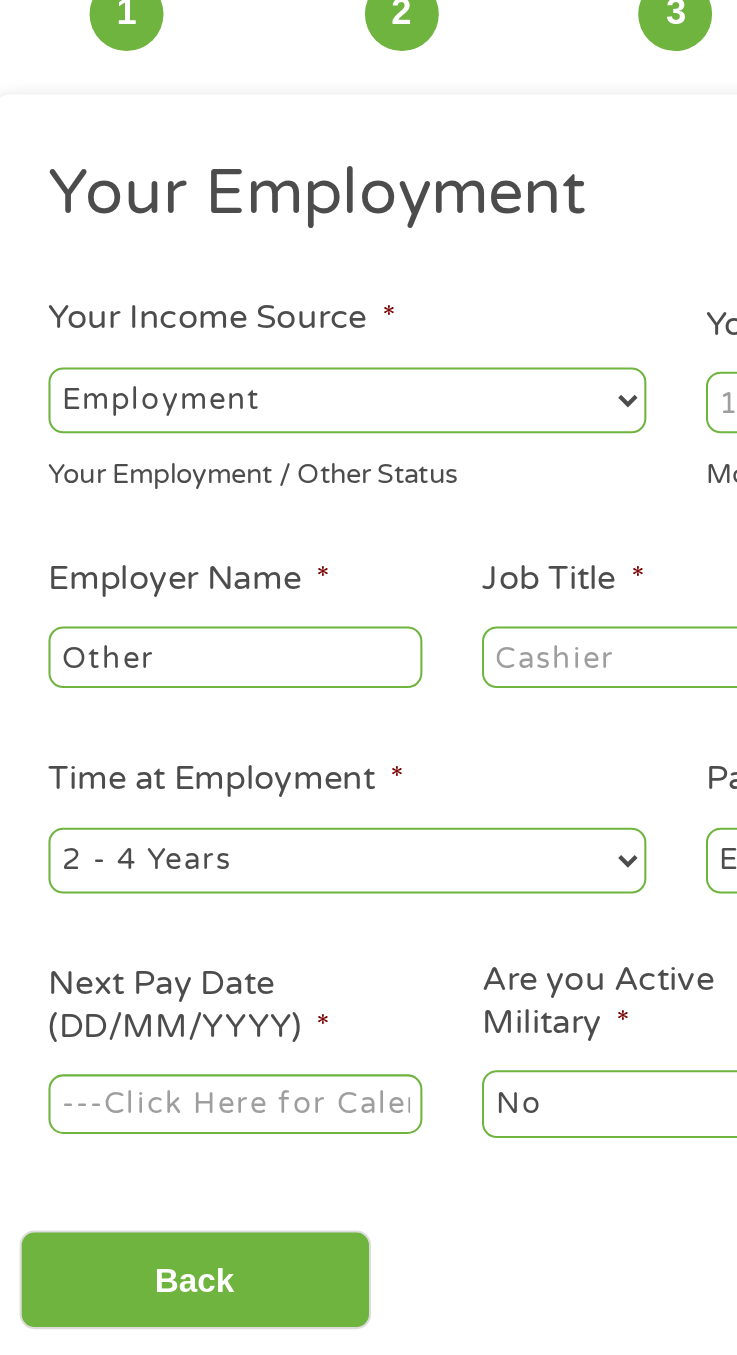 scroll, scrollTop: 15, scrollLeft: 0, axis: vertical 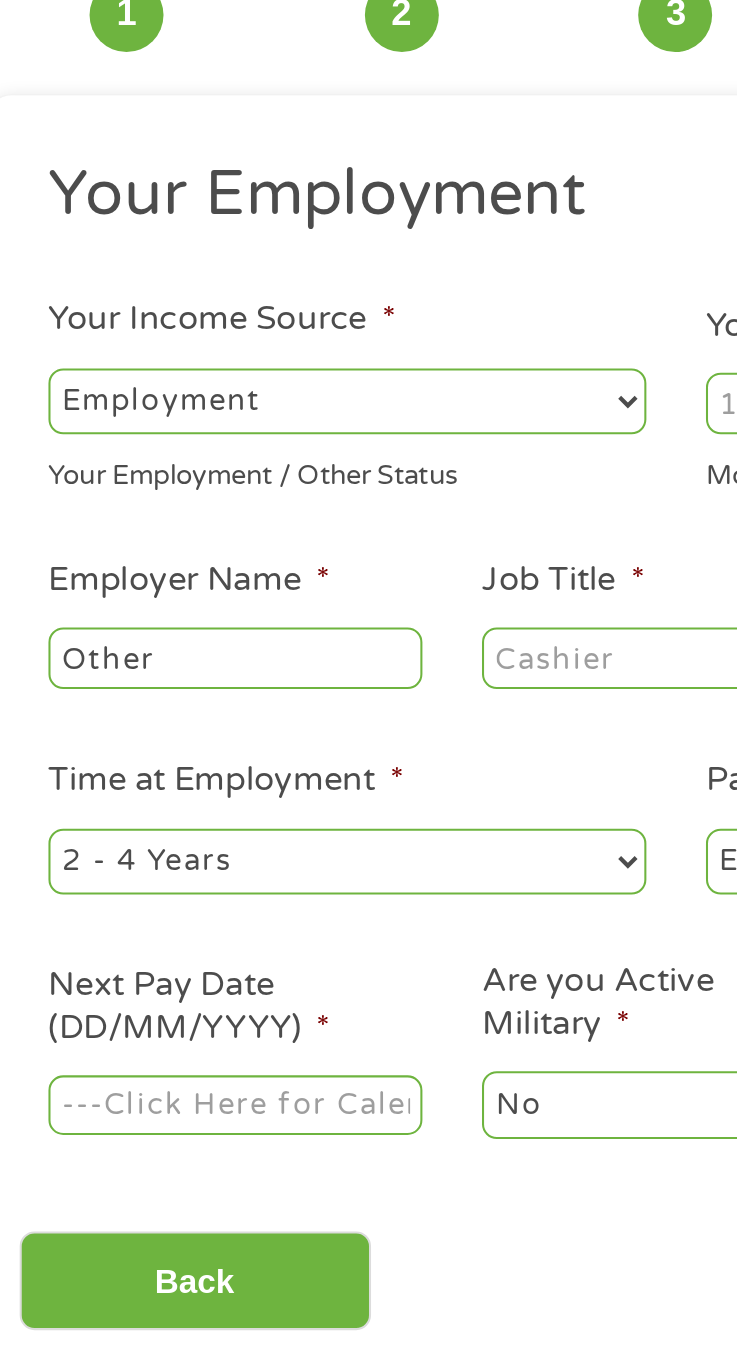 click on "--- Choose one --- Employment Self Employed Benefits" at bounding box center (208, 321) 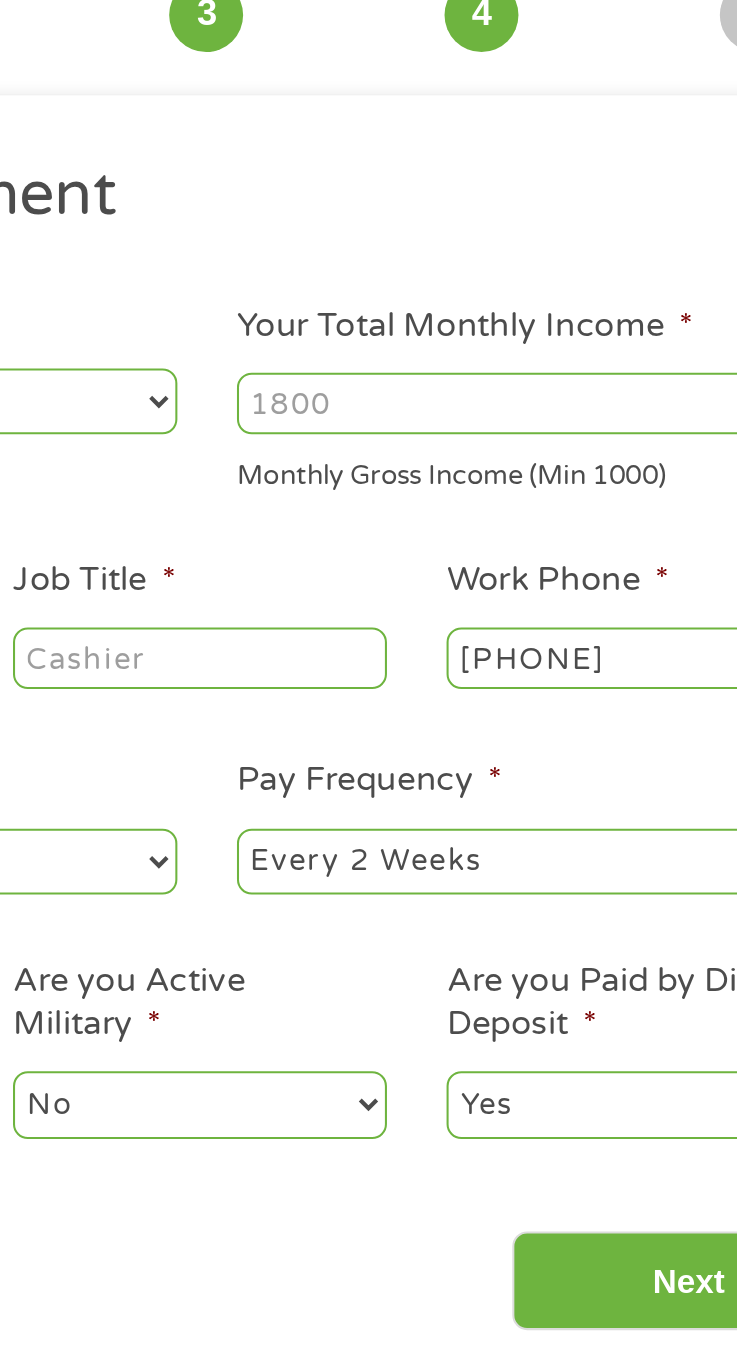 click on "Your Total Monthly Income *" at bounding box center [528, 322] 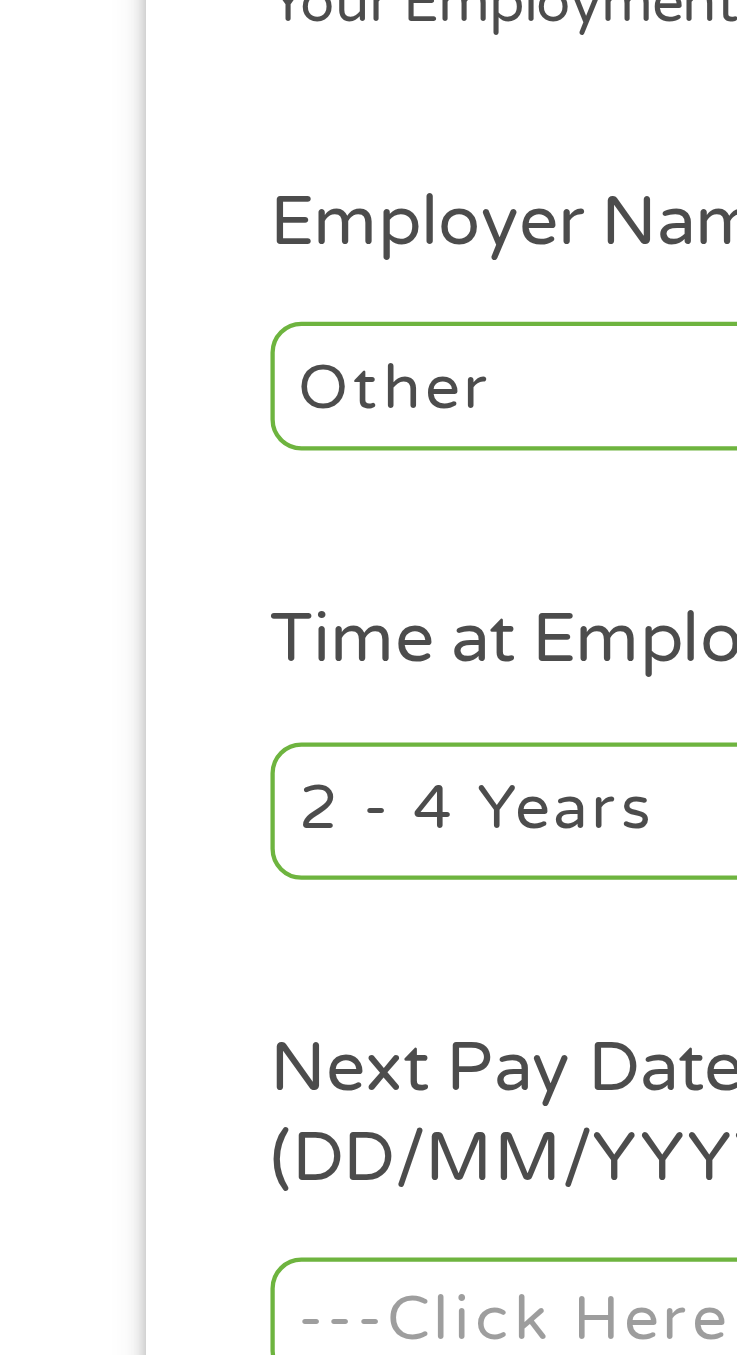 scroll, scrollTop: 41, scrollLeft: 0, axis: vertical 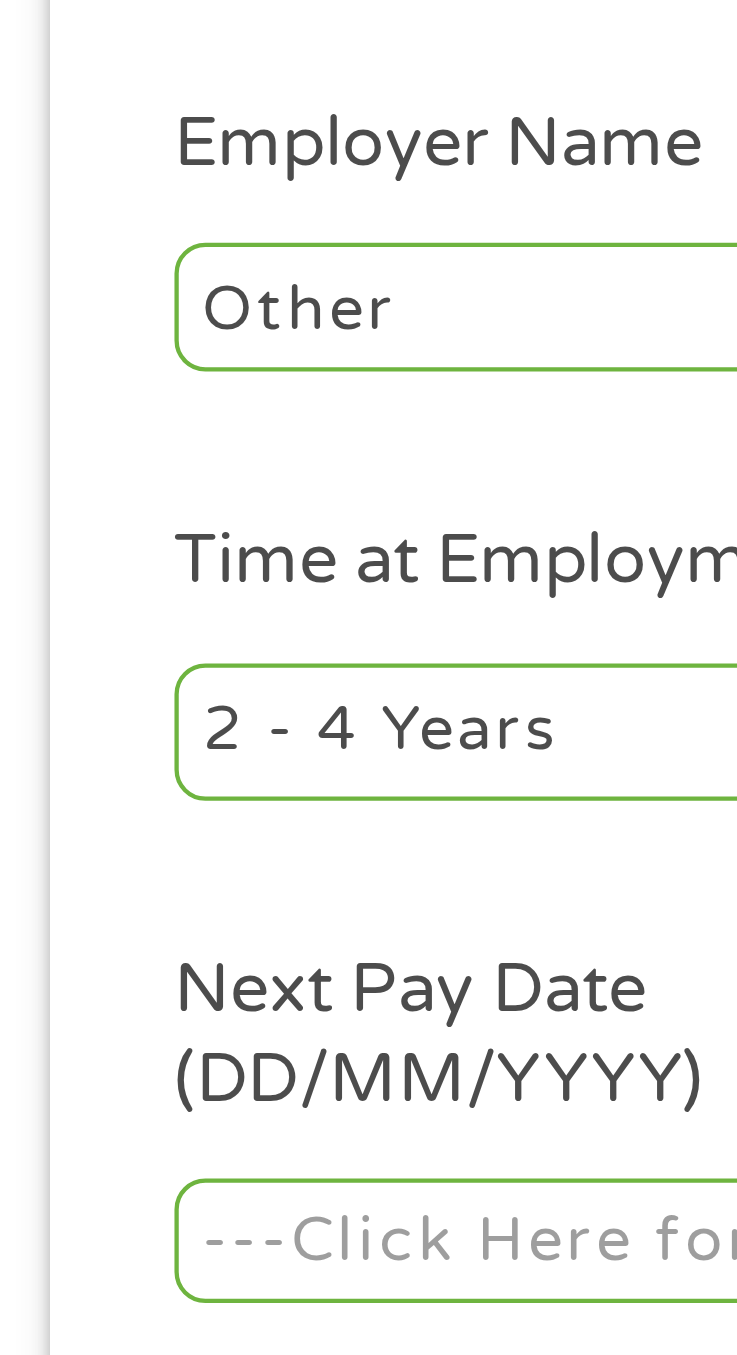 type on "2300" 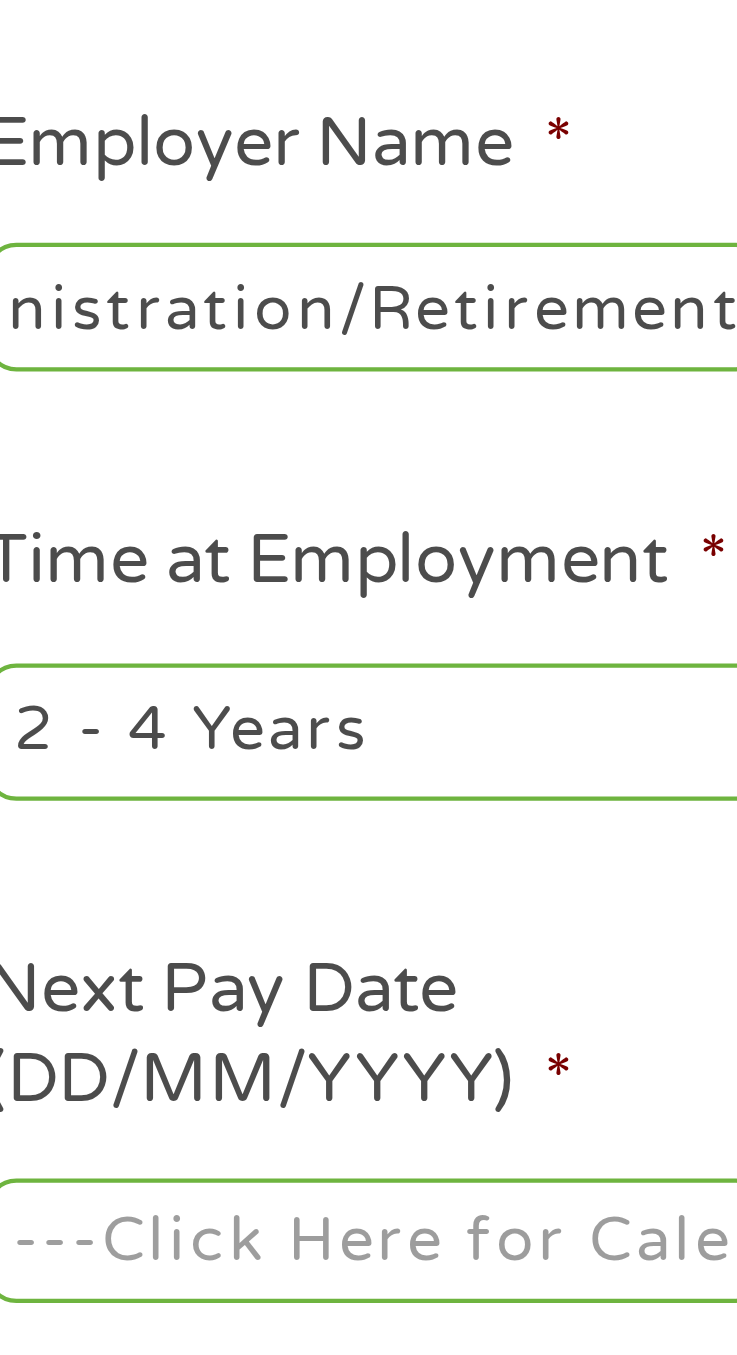 scroll, scrollTop: 0, scrollLeft: 198, axis: horizontal 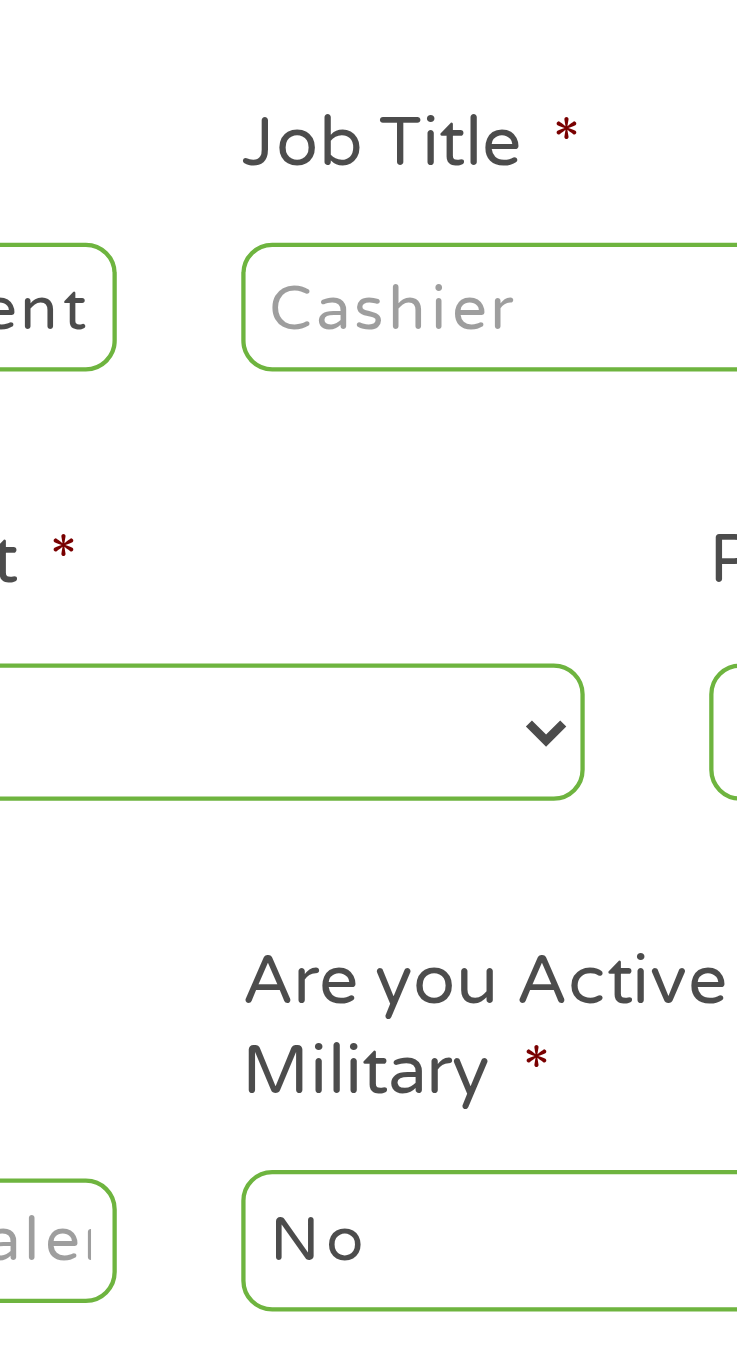 type on "Social Security Administration/Retirement" 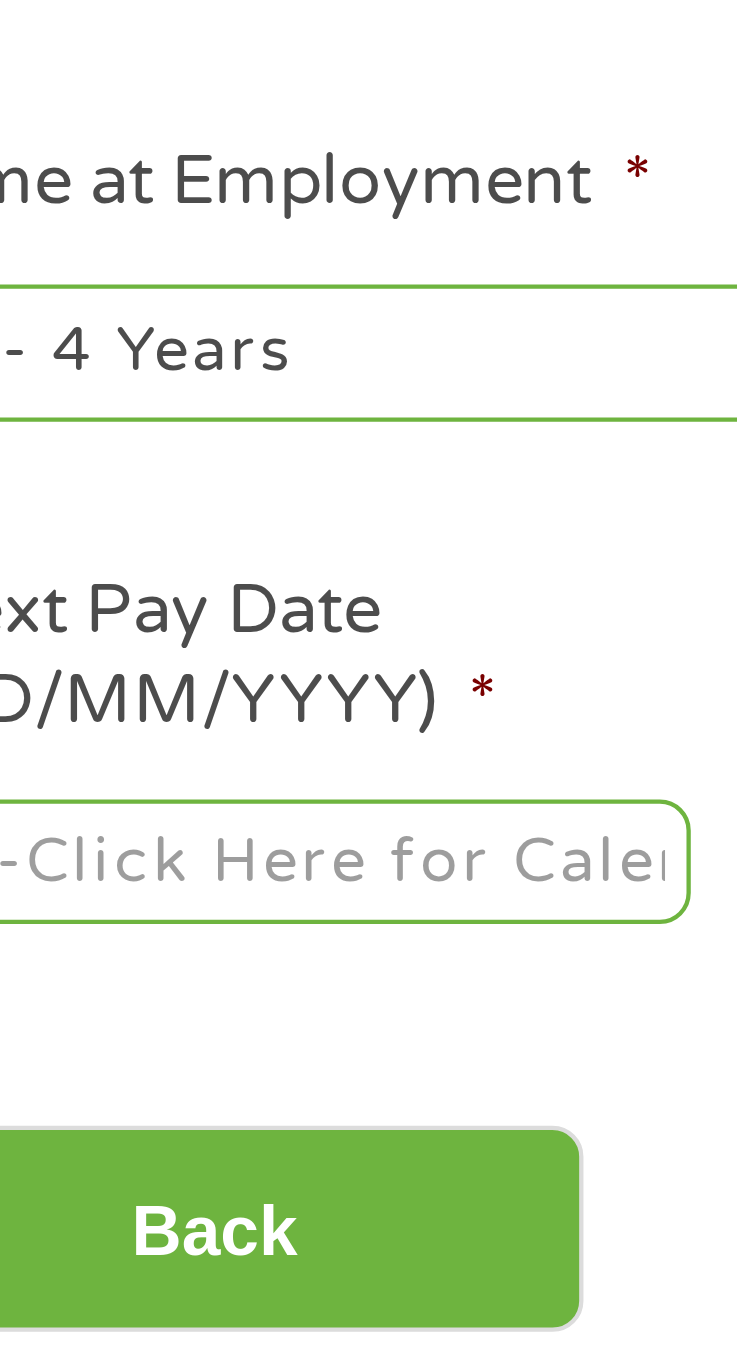 scroll, scrollTop: 41, scrollLeft: 0, axis: vertical 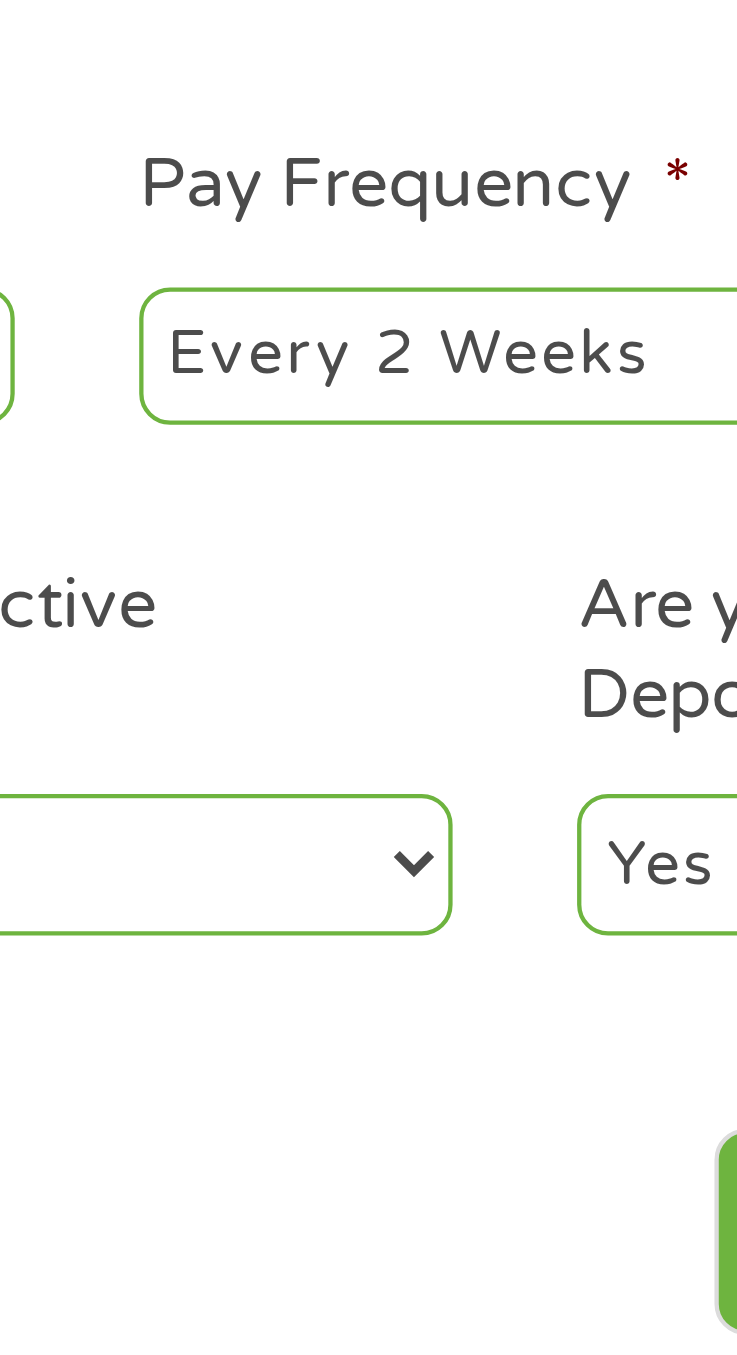 type on "[OCCUPATION]" 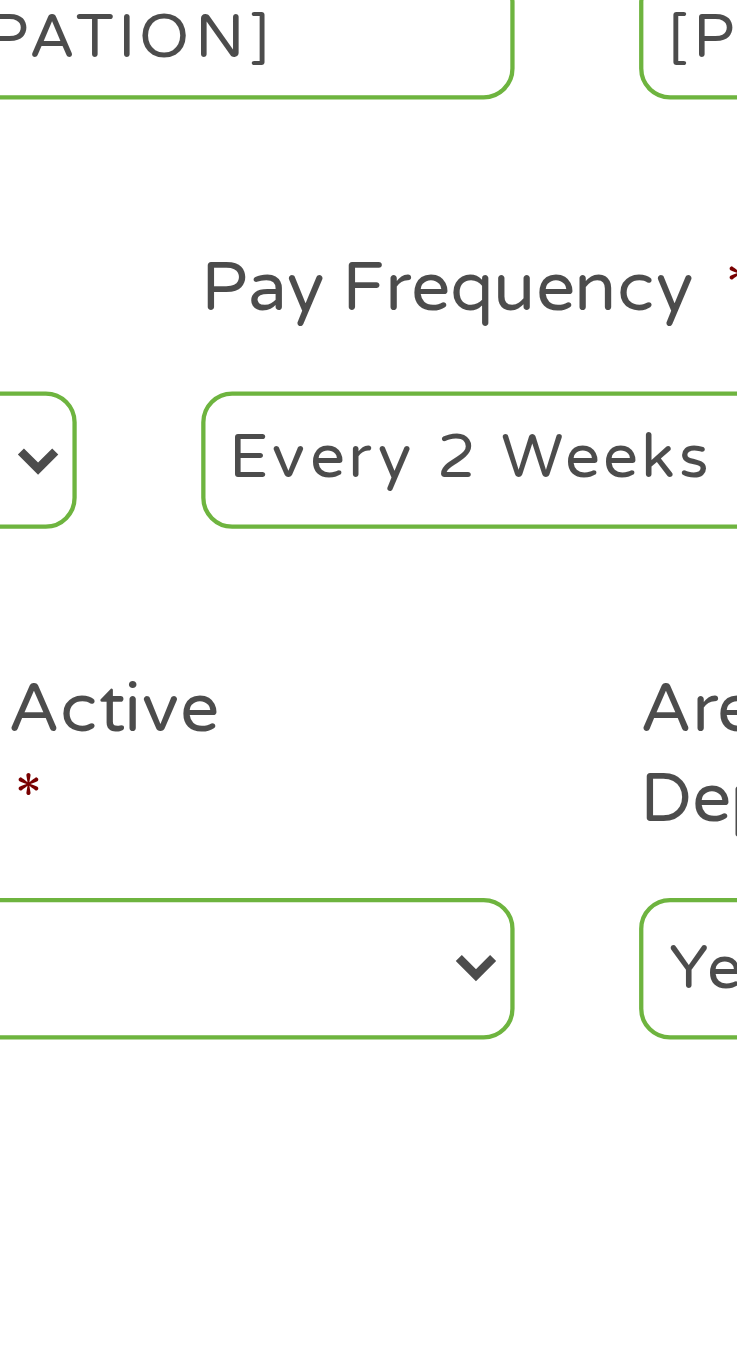 select on "monthly" 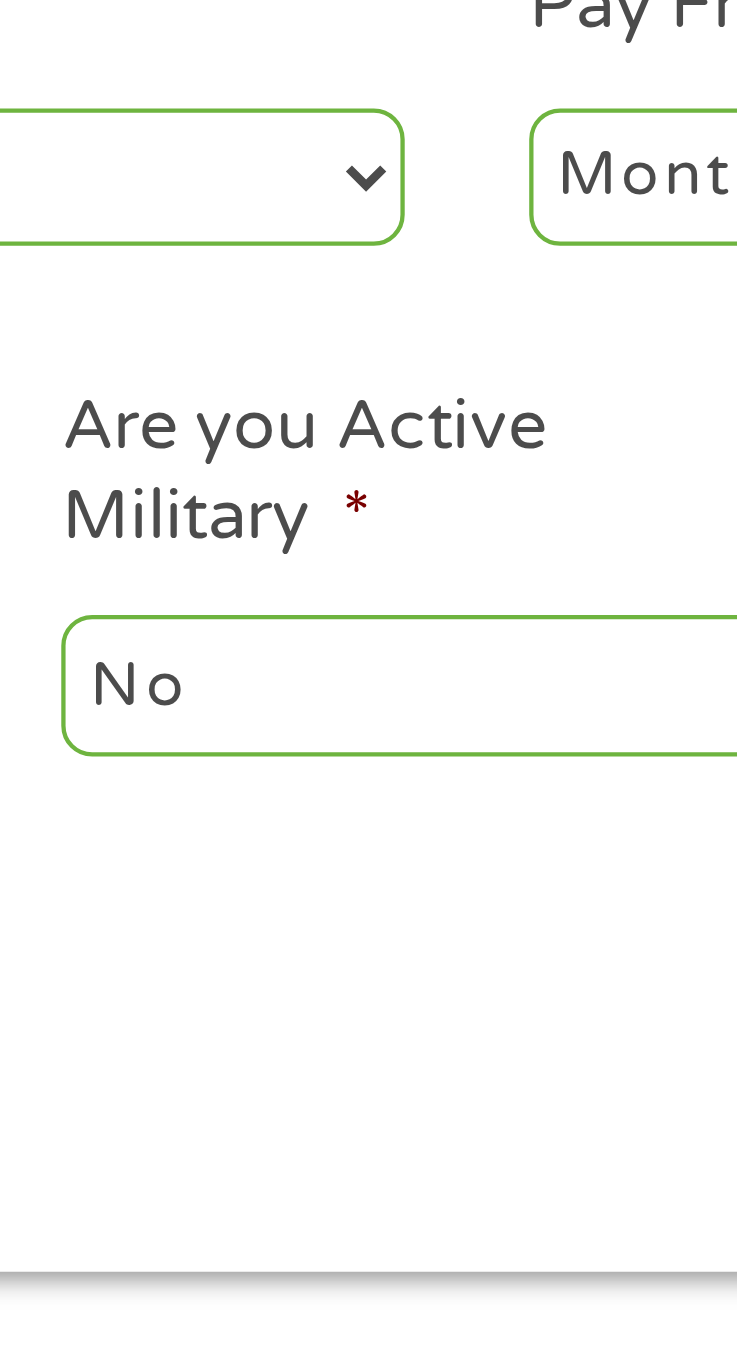 scroll, scrollTop: 41, scrollLeft: 0, axis: vertical 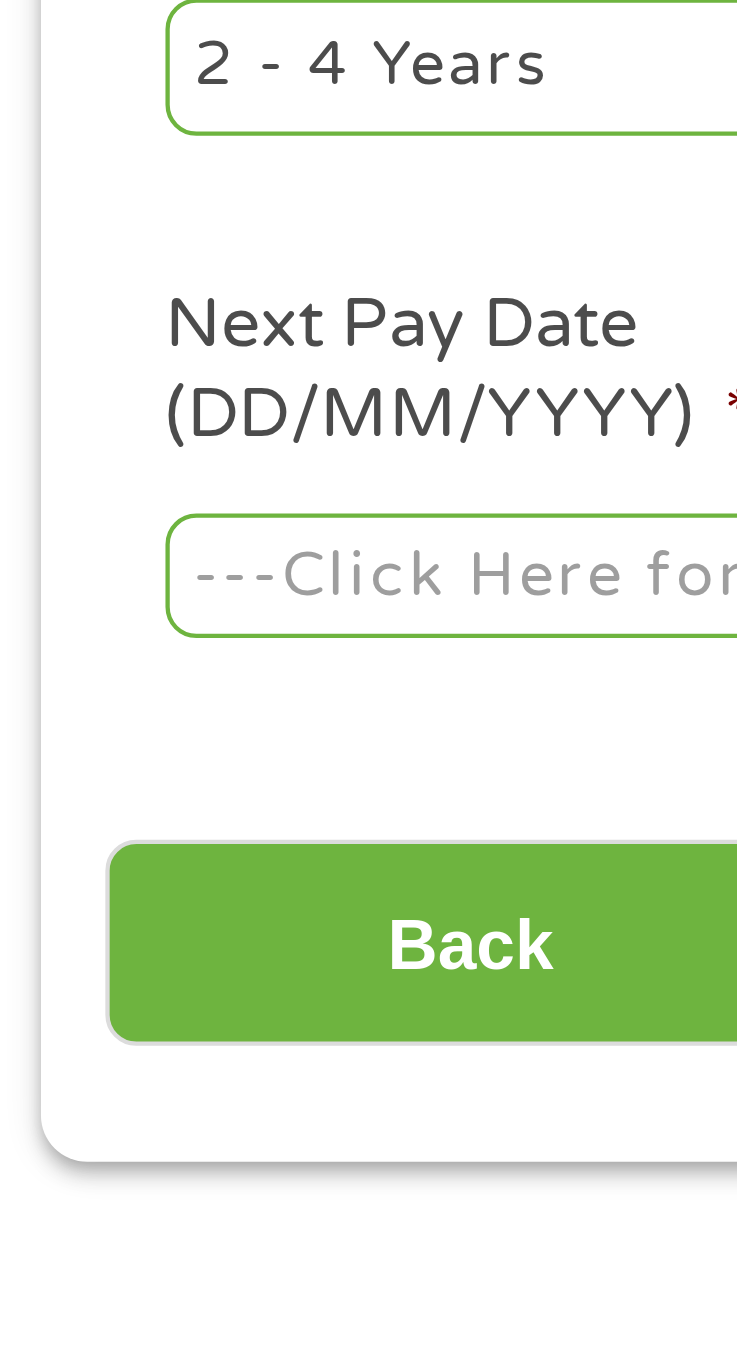 click on "Home Get Loan Offer How it works FAQs Blog Cash Loans Quick Loans Online Loans Payday Loans Cash Advances Préstamos Paycheck Loans Near Me Artificial Intelligence Loans Contact Us 1 Start 2 Your Home 3 About You 4 Employment 5 Banking 6 This field is hidden when viewing the form gclid EAIaIQobChMIybDZ7ZWrjgMV5M3CBB1OKhg0EAAYAiAAEgLXNfD_BwE This field is hidden when viewing the form Referrer https://www.example.com/?medium=adwords&source=adwords&campaign=[NUMBER]&adgroup=[NUMBER]&creative=[NUMBER]&position&keyword=personal%20loan%20everyone%20approved&utm_term=%7Bsearchterm%7D&matchtype=%7Bterm%7D&device=c&network=s&gad_source=5&gad_campaignid=[NUMBER]&gclid=EAIaIQobChMIybDZ7ZWrjgMV5M3CBB1OKhg0EAAYAiAAEgLXNfD_BwE This field is hidden when viewing the form Source adwords This field is hidden when viewing the form Campaign Medium" at bounding box center [368, 1436] 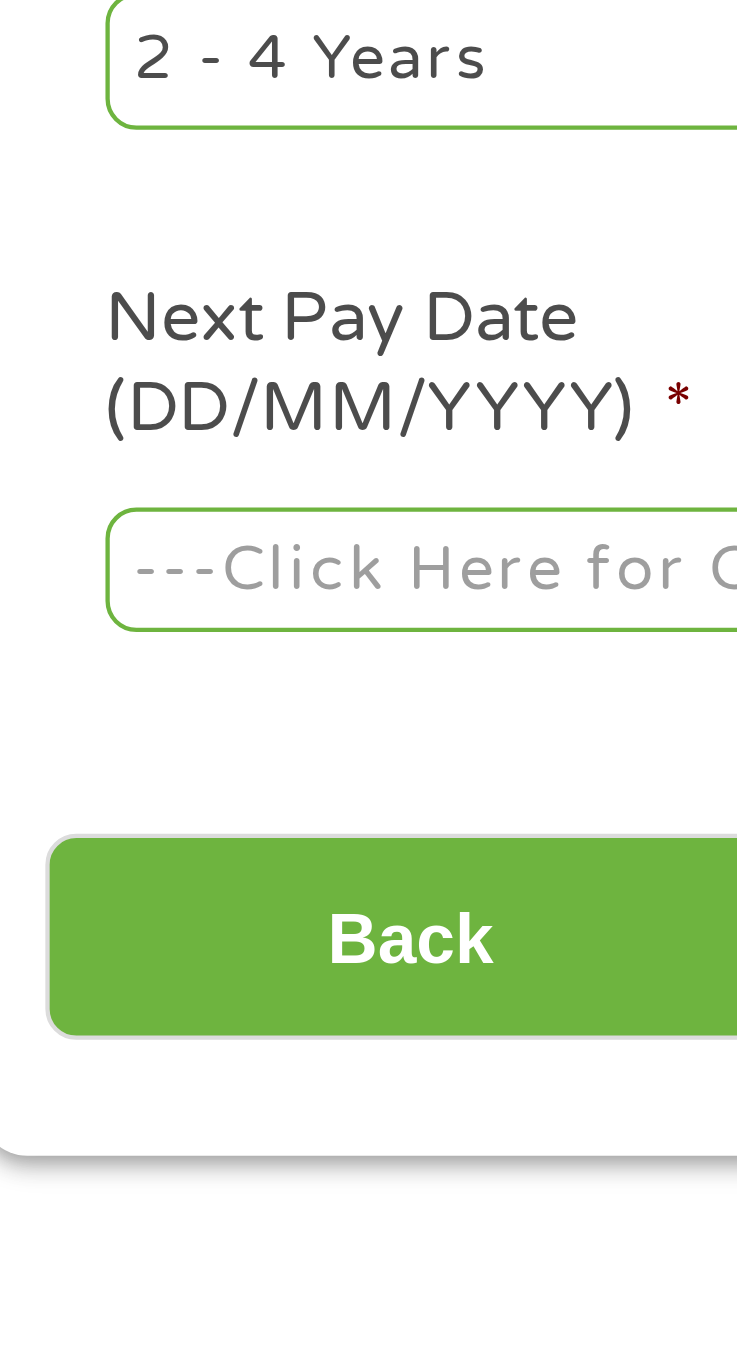 click on "Next Pay Date (DD/MM/YYYY) *" at bounding box center [154, 638] 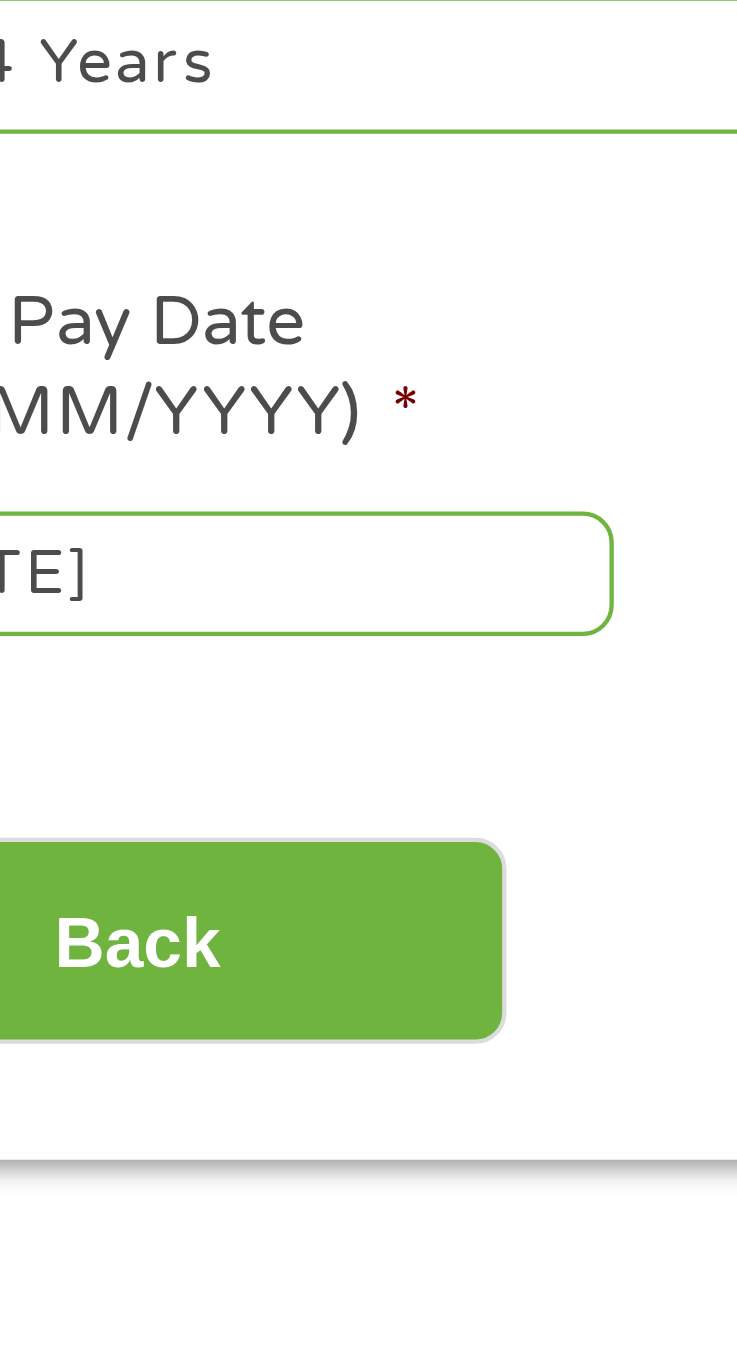 click on "Home Get Loan Offer How it works FAQs Blog Cash Loans Quick Loans Online Loans Payday Loans Cash Advances Préstamos Paycheck Loans Near Me Artificial Intelligence Loans Contact Us 1 Start 2 Your Home 3 About You 4 Employment 5 Banking 6 This field is hidden when viewing the form gclid EAIaIQobChMIybDZ7ZWrjgMV5M3CBB1OKhg0EAAYAiAAEgLXNfD_BwE This field is hidden when viewing the form Referrer https://www.example.com/?medium=adwords&source=adwords&campaign=[NUMBER]&adgroup=[NUMBER]&creative=[NUMBER]&position&keyword=personal%20loan%20everyone%20approved&utm_term=%7Bsearchterm%7D&matchtype=%7Bterm%7D&device=c&network=s&gad_source=5&gad_campaignid=[NUMBER]&gclid=EAIaIQobChMIybDZ7ZWrjgMV5M3CBB1OKhg0EAAYAiAAEgLXNfD_BwE This field is hidden when viewing the form Source adwords This field is hidden when viewing the form Campaign Medium" at bounding box center [368, 1436] 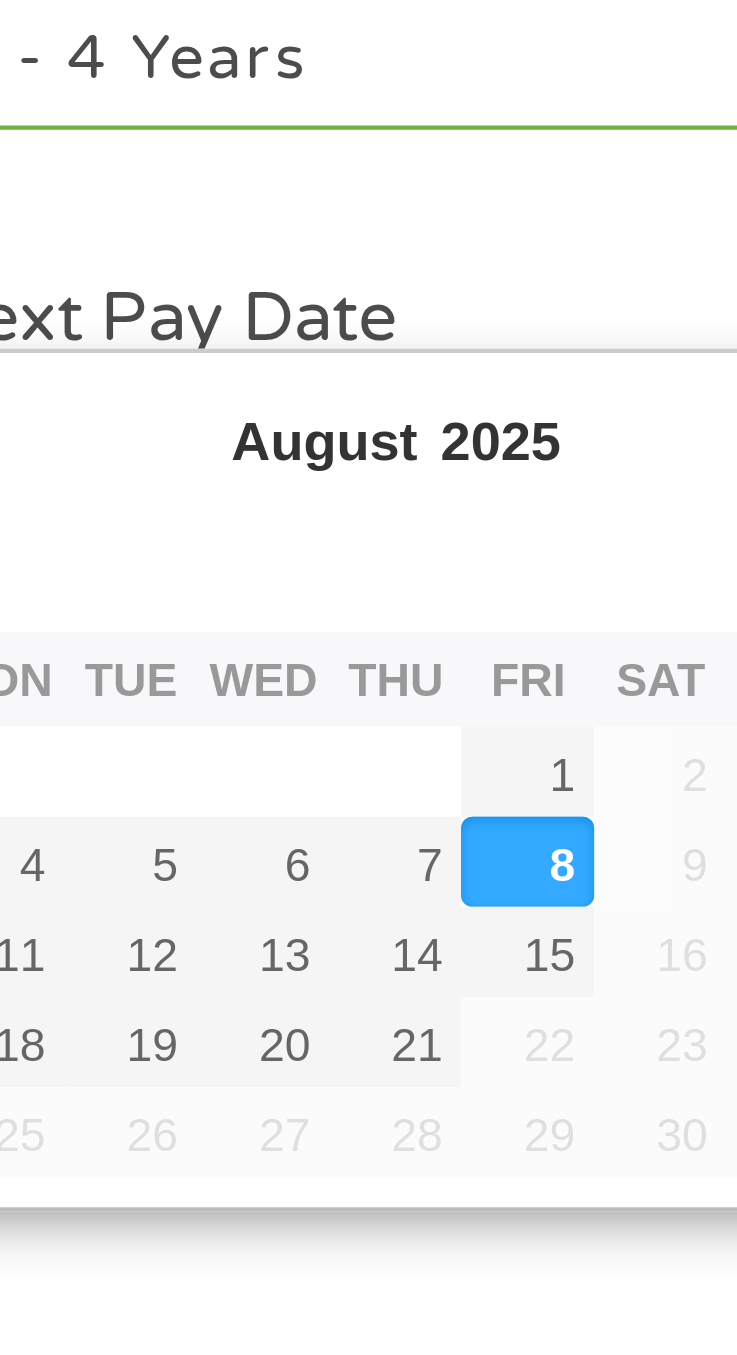 scroll, scrollTop: 41, scrollLeft: 0, axis: vertical 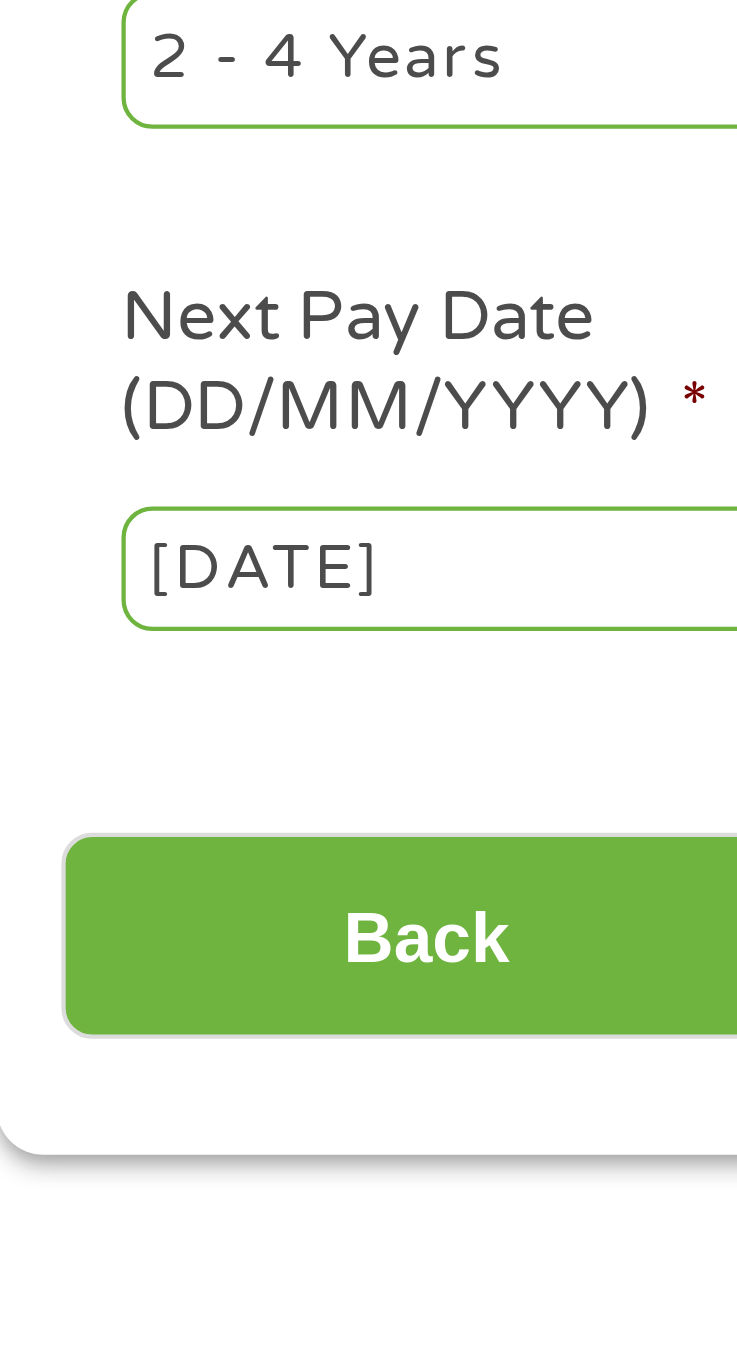 click on "Home Get Loan Offer How it works FAQs Blog Cash Loans Quick Loans Online Loans Payday Loans Cash Advances Préstamos Paycheck Loans Near Me Artificial Intelligence Loans Contact Us 1 Start 2 Your Home 3 About You 4 Employment 5 Banking 6 This field is hidden when viewing the form gclid EAIaIQobChMIybDZ7ZWrjgMV5M3CBB1OKhg0EAAYAiAAEgLXNfD_BwE This field is hidden when viewing the form Referrer https://www.example.com/?medium=adwords&source=adwords&campaign=[NUMBER]&adgroup=[NUMBER]&creative=[NUMBER]&position&keyword=personal%20loan%20everyone%20approved&utm_term=%7Bsearchterm%7D&matchtype=%7Bterm%7D&device=c&network=s&gad_source=5&gad_campaignid=[NUMBER]&gclid=EAIaIQobChMIybDZ7ZWrjgMV5M3CBB1OKhg0EAAYAiAAEgLXNfD_BwE This field is hidden when viewing the form Source adwords This field is hidden when viewing the form Campaign Medium" at bounding box center (368, 1436) 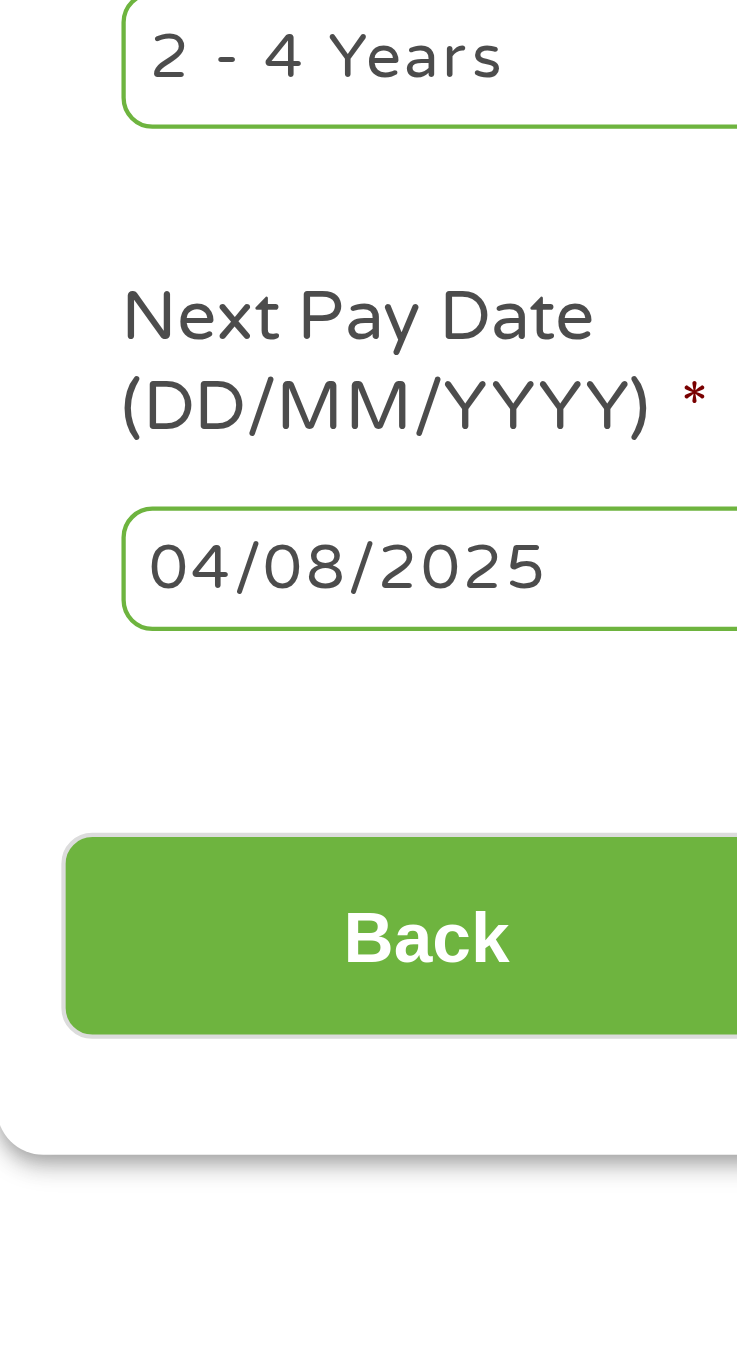 click on "04/08/2025" at bounding box center [154, 638] 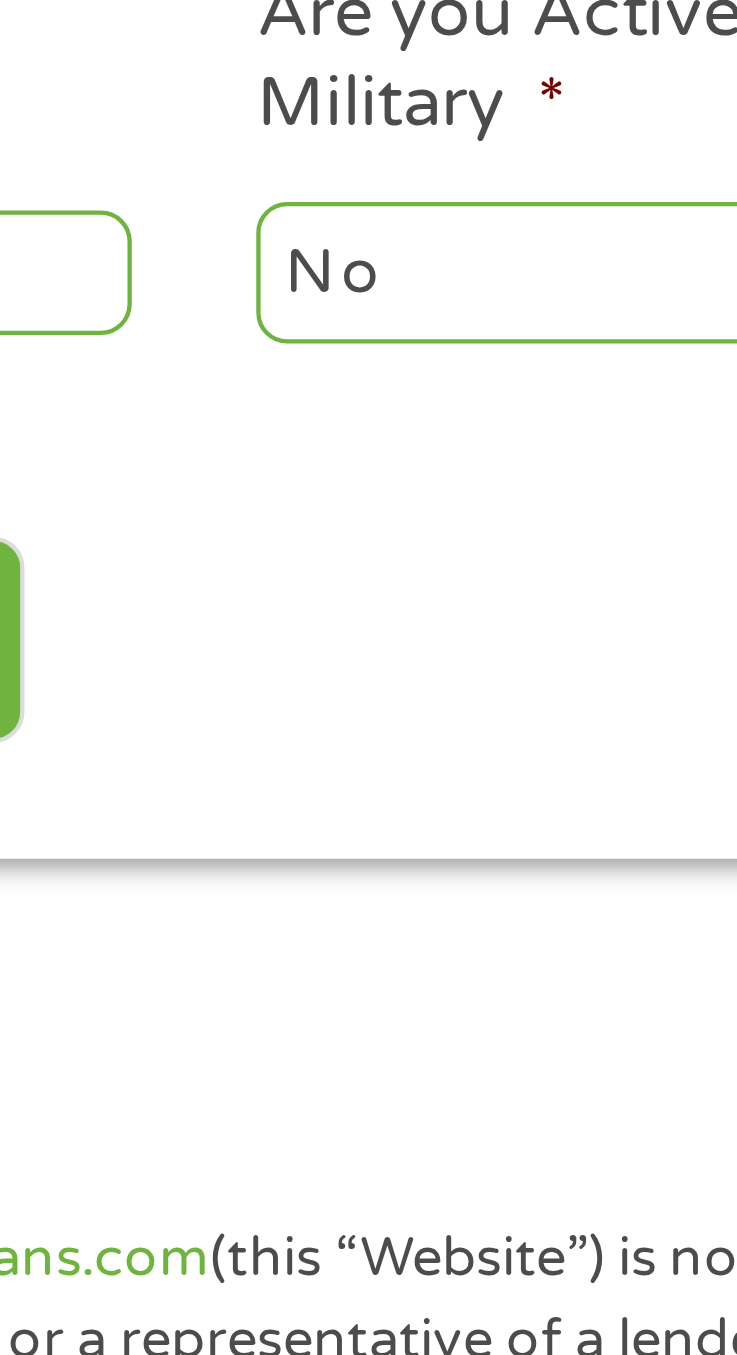 scroll, scrollTop: 41, scrollLeft: 0, axis: vertical 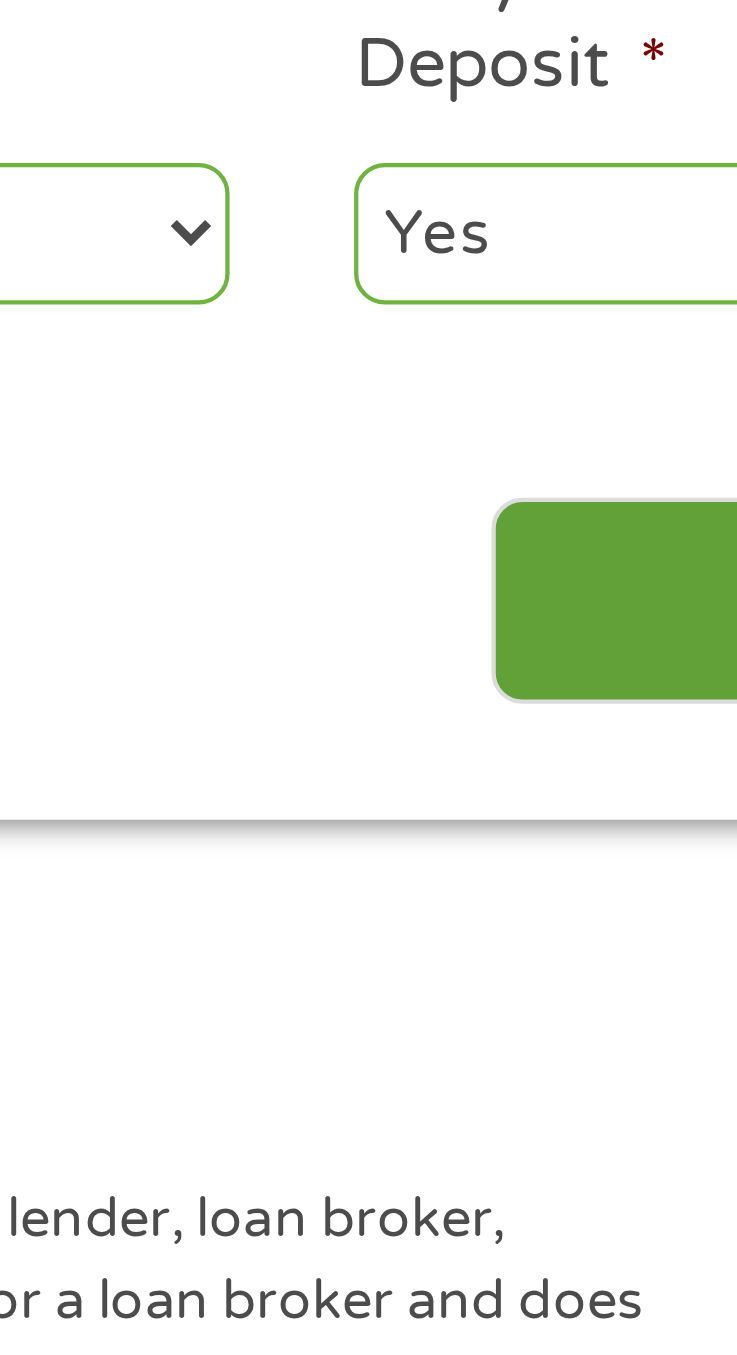 click on "Next" at bounding box center (602, 723) 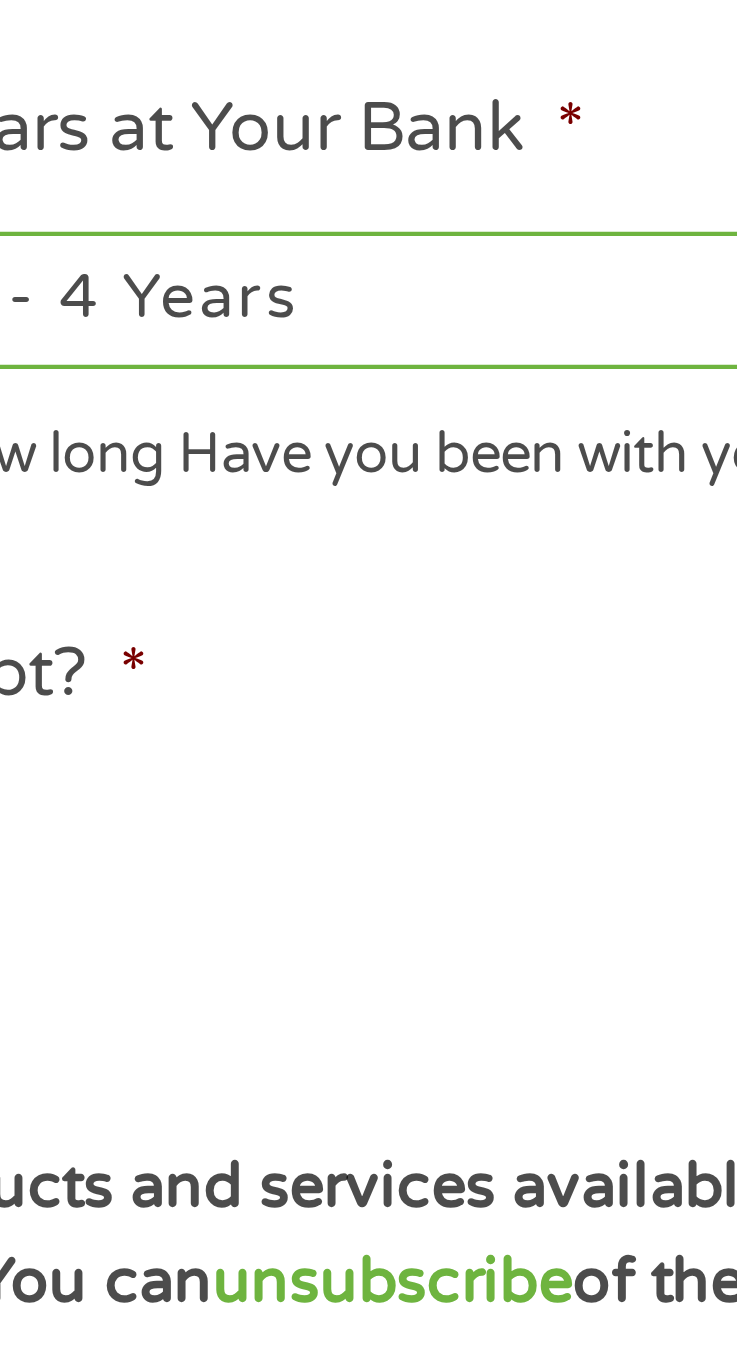 scroll, scrollTop: 8, scrollLeft: 8, axis: both 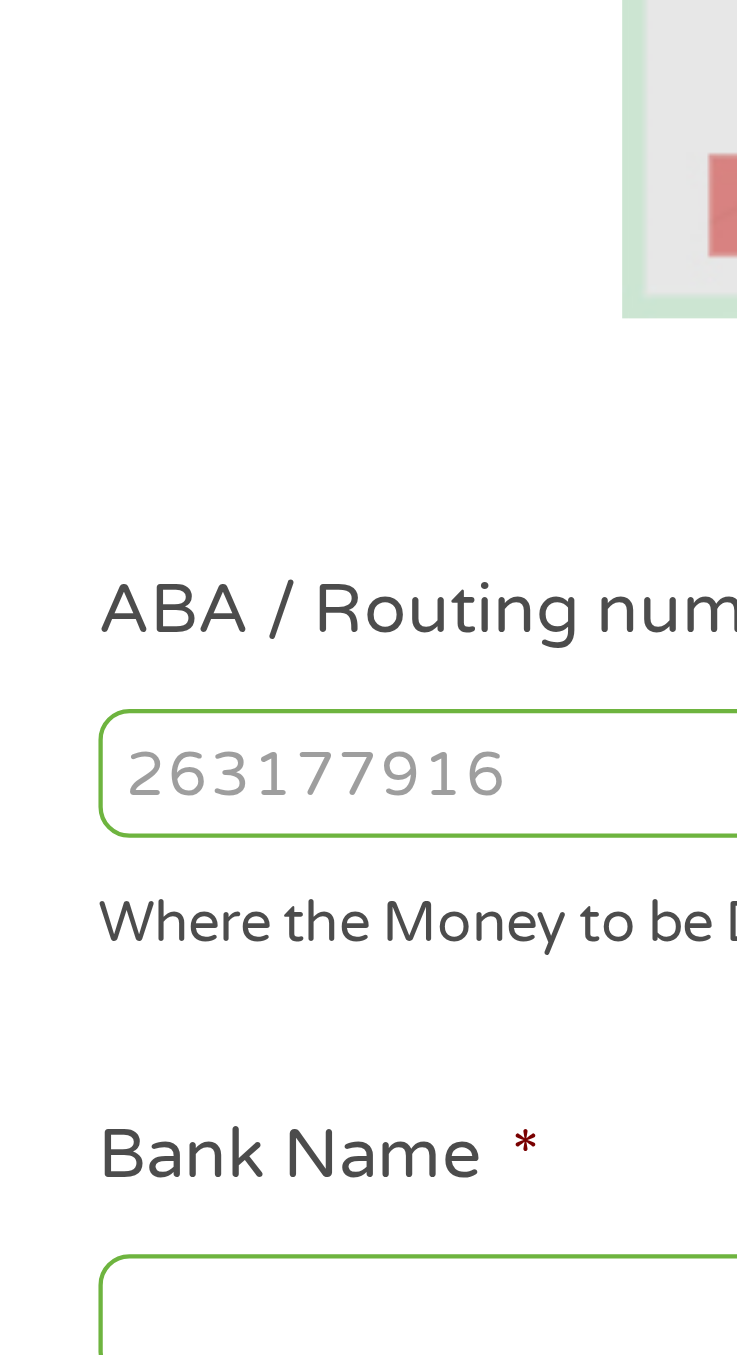 click on "ABA / Routing number *" at bounding box center [208, 553] 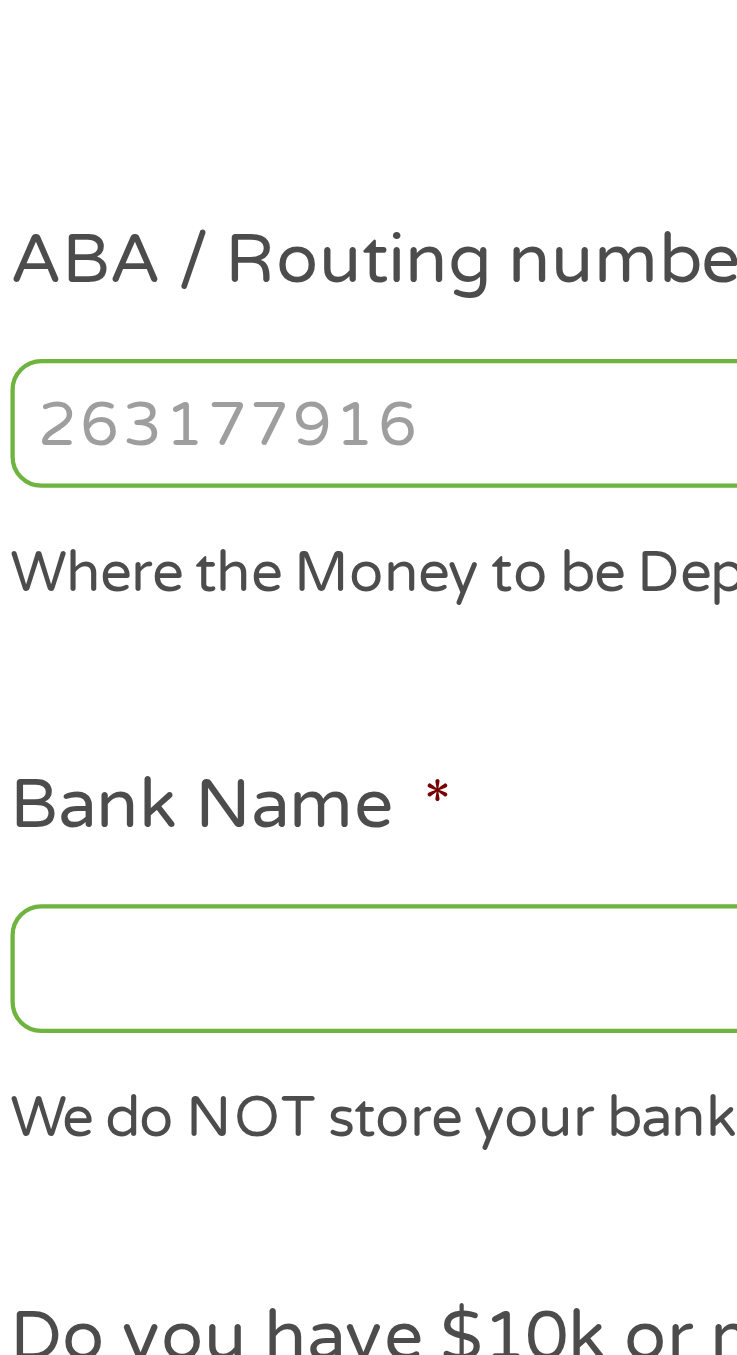 scroll, scrollTop: 15, scrollLeft: 0, axis: vertical 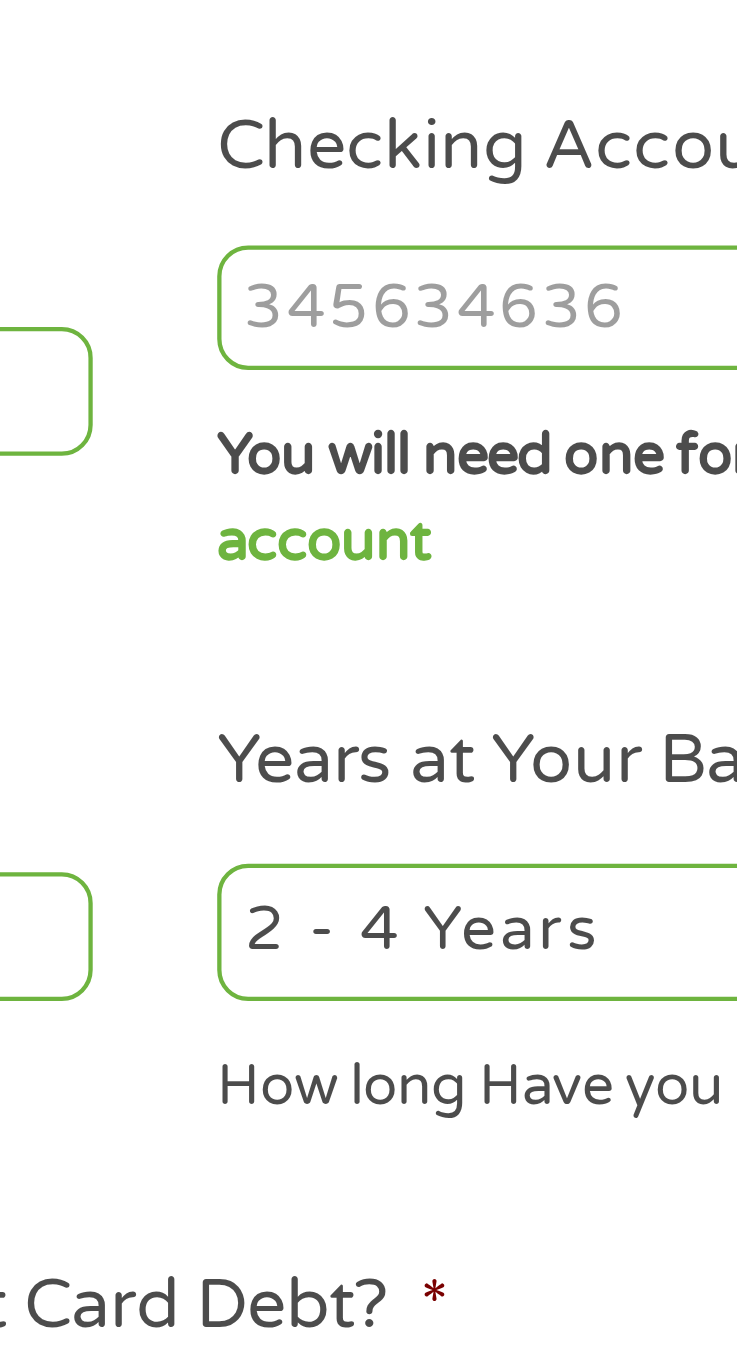 type on "[NUMBER]" 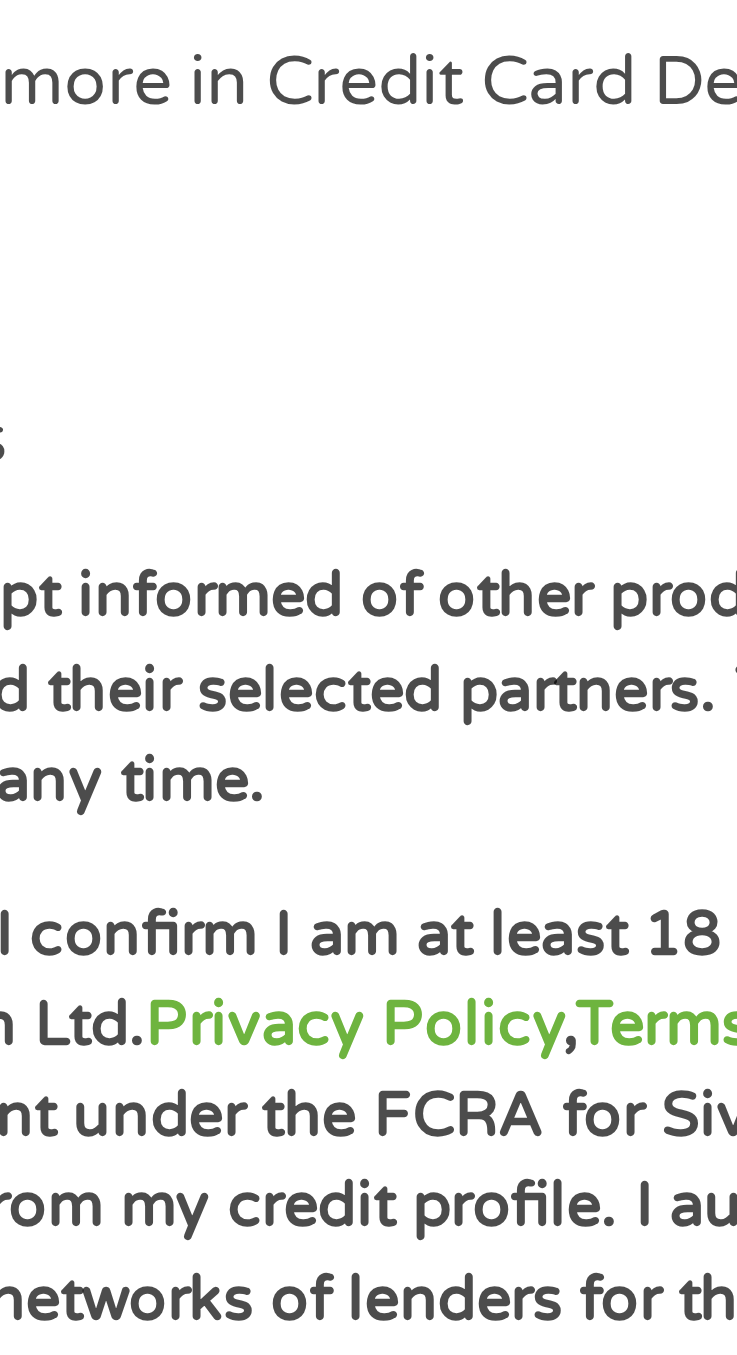 scroll, scrollTop: 15, scrollLeft: 0, axis: vertical 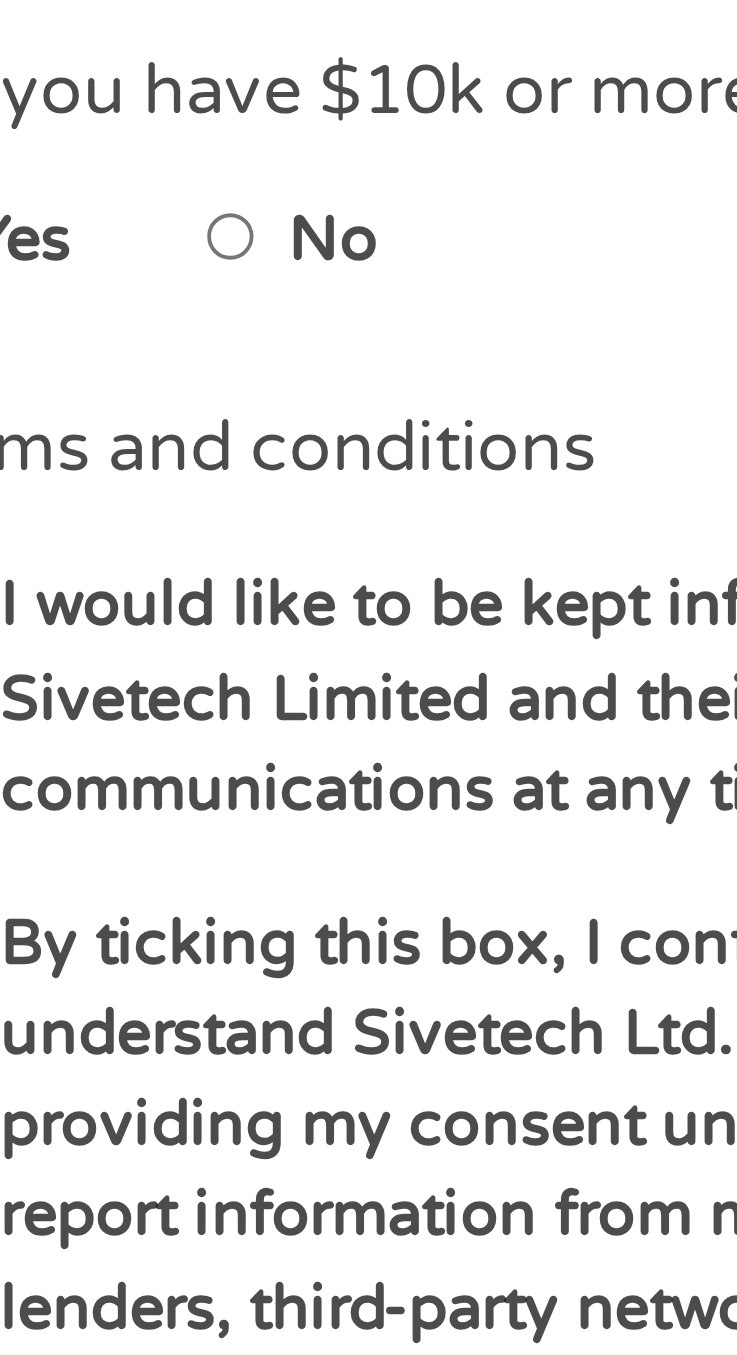 type on "[NUMBER]" 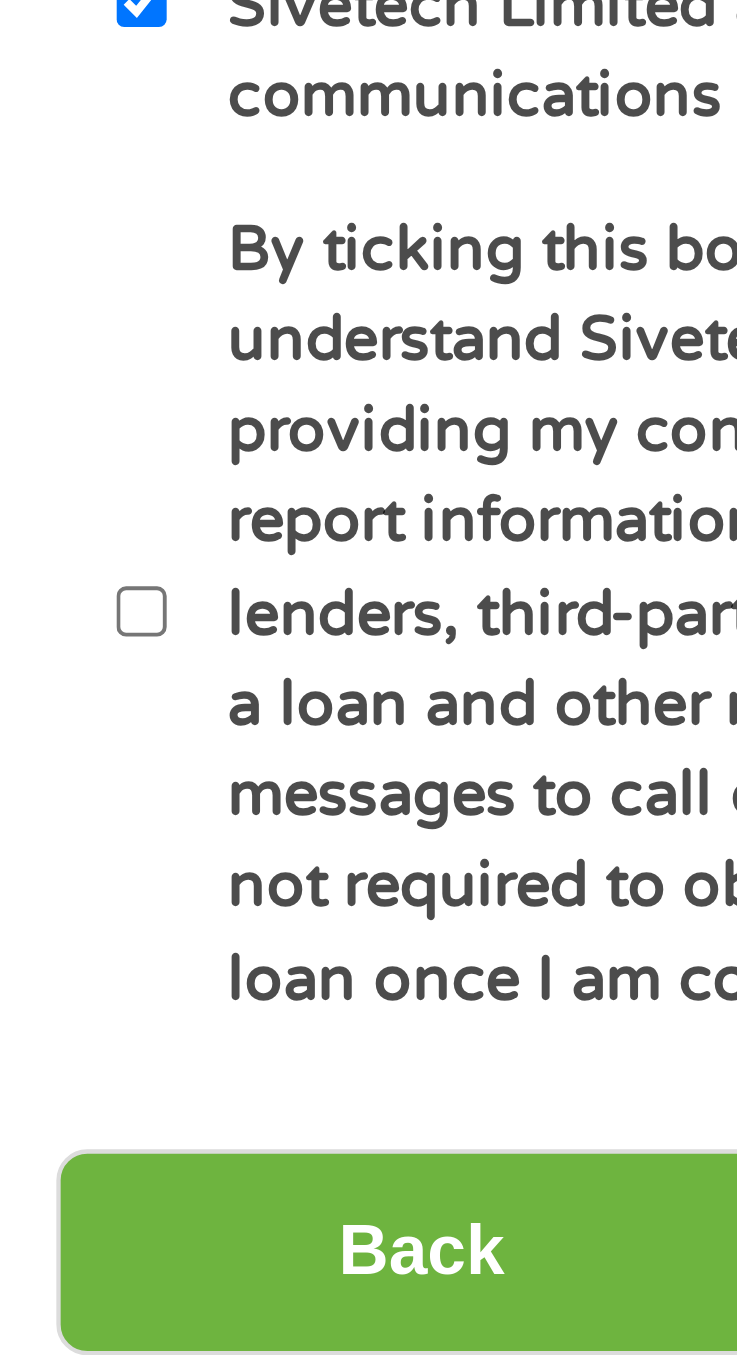 scroll, scrollTop: 15, scrollLeft: 0, axis: vertical 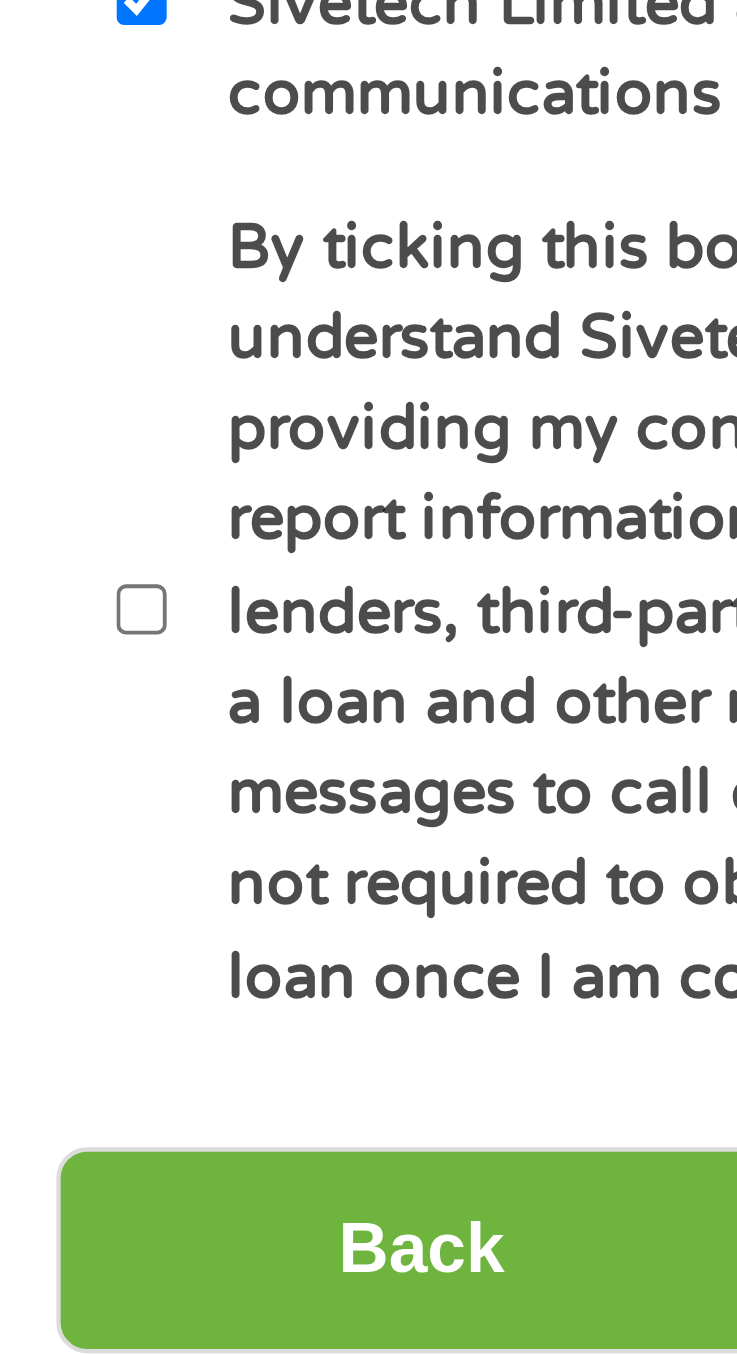 click on "By ticking this box, I confirm I am at least 18 years old. I confirm I have read and understand Sivetech Ltd.  Privacy Policy ,  Terms and Conditions  and  E-Consent . I am providing my consent under the FCRA for Sivetech Ltd. Partners to obtain consumer report information from my credit profile. I authorize you to share my information with lenders, third-party networks of lenders for the purpose of helping the consumer obtain a loan and other marketing partners that might use autodialers or prerecorded messages to call or text me on my mobile phone or landline. I understand consent is not required to obtain a loan. I further understand that I have no obligation to accept a loan once I am connected with an available lender." at bounding box center [69, 1049] 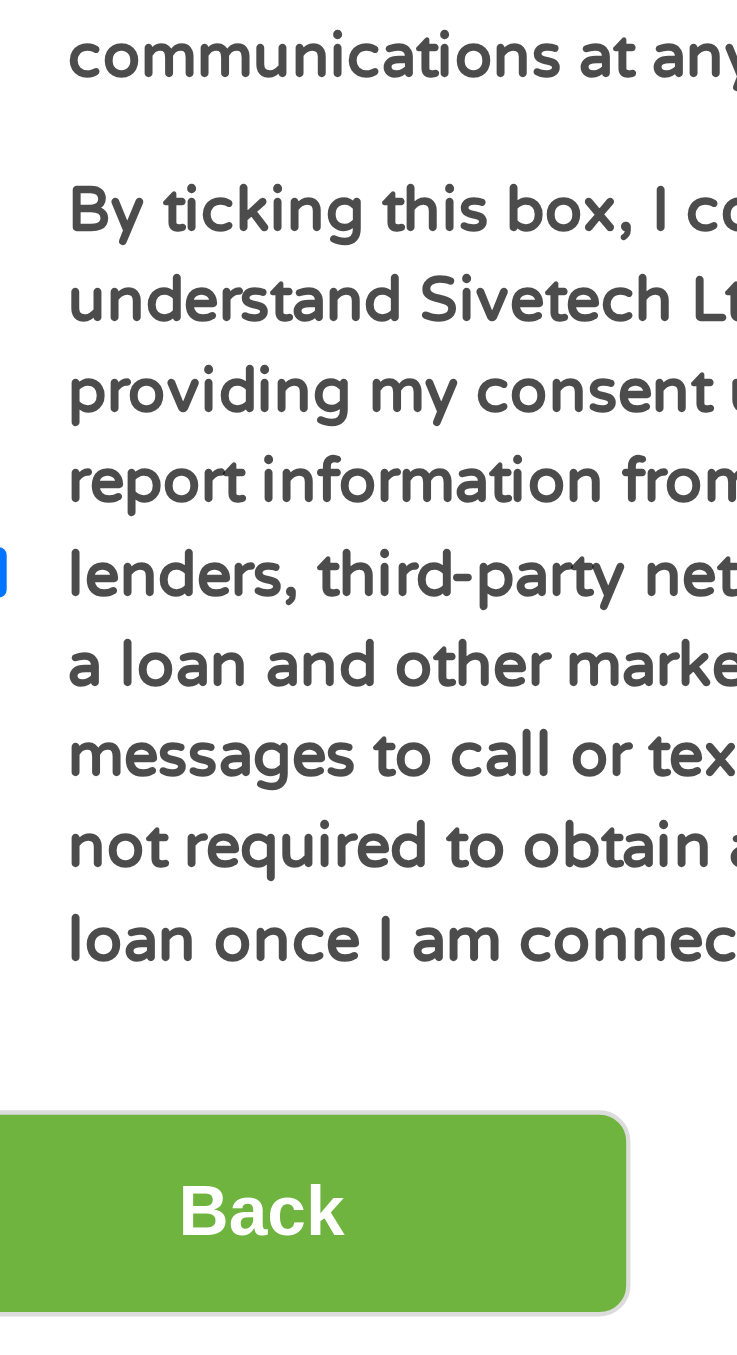 scroll, scrollTop: 15, scrollLeft: 0, axis: vertical 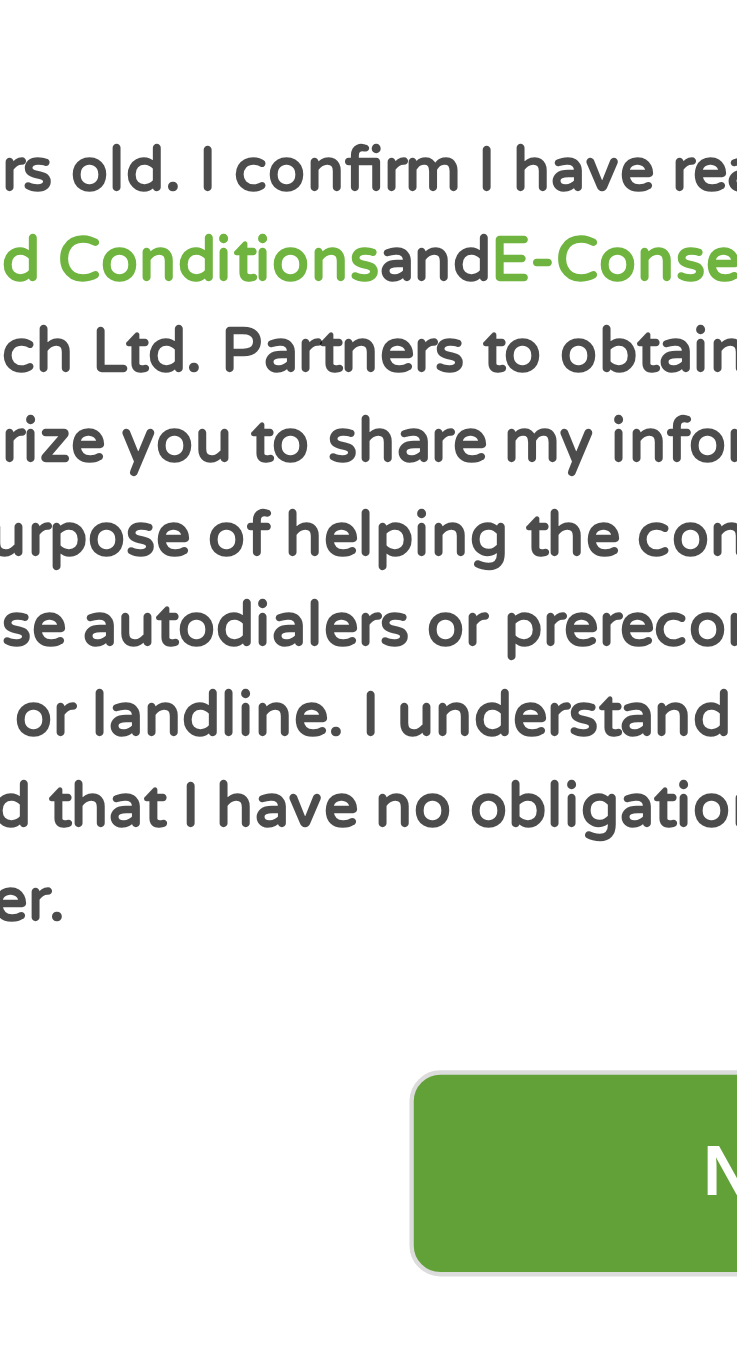 click on "Next" at bounding box center [602, 1198] 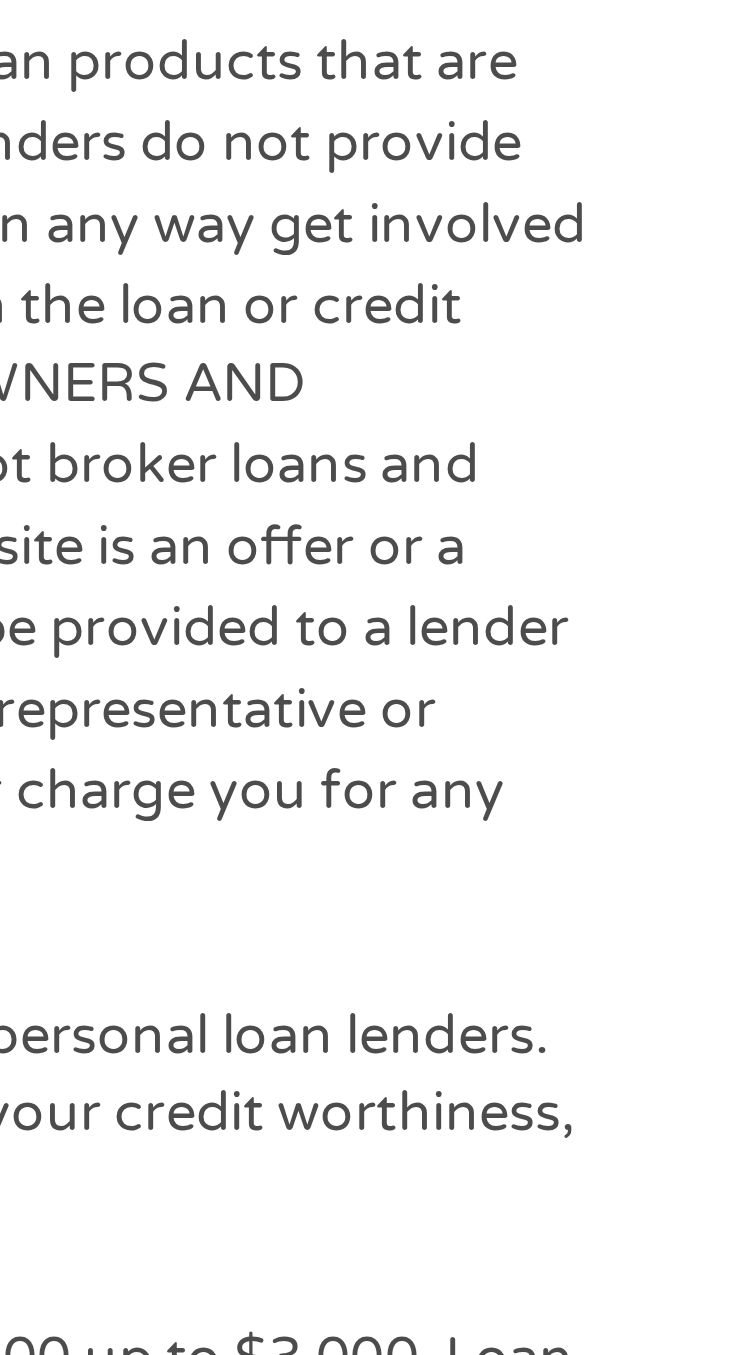 scroll, scrollTop: 8, scrollLeft: 8, axis: both 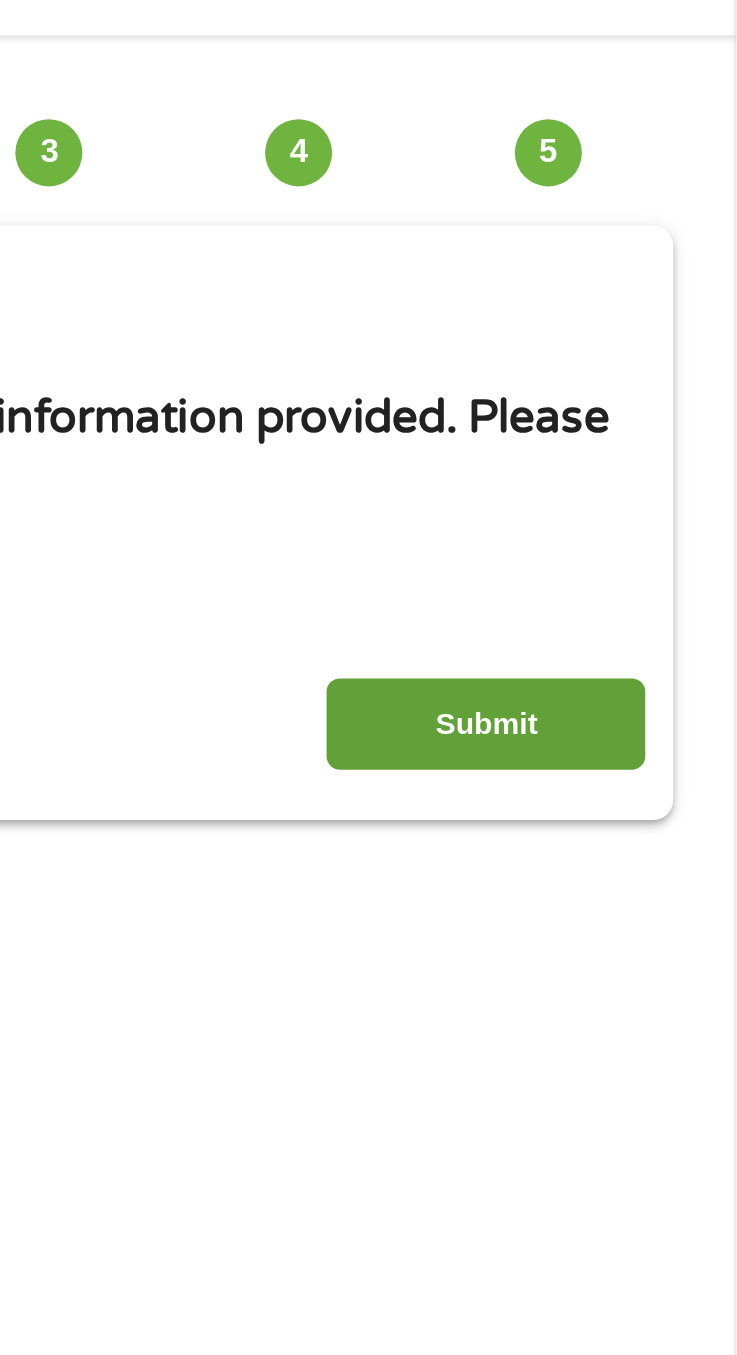 click on "Submit" at bounding box center (602, 454) 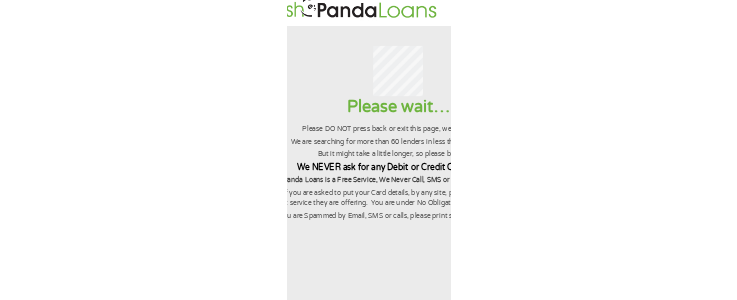 scroll, scrollTop: 0, scrollLeft: 0, axis: both 